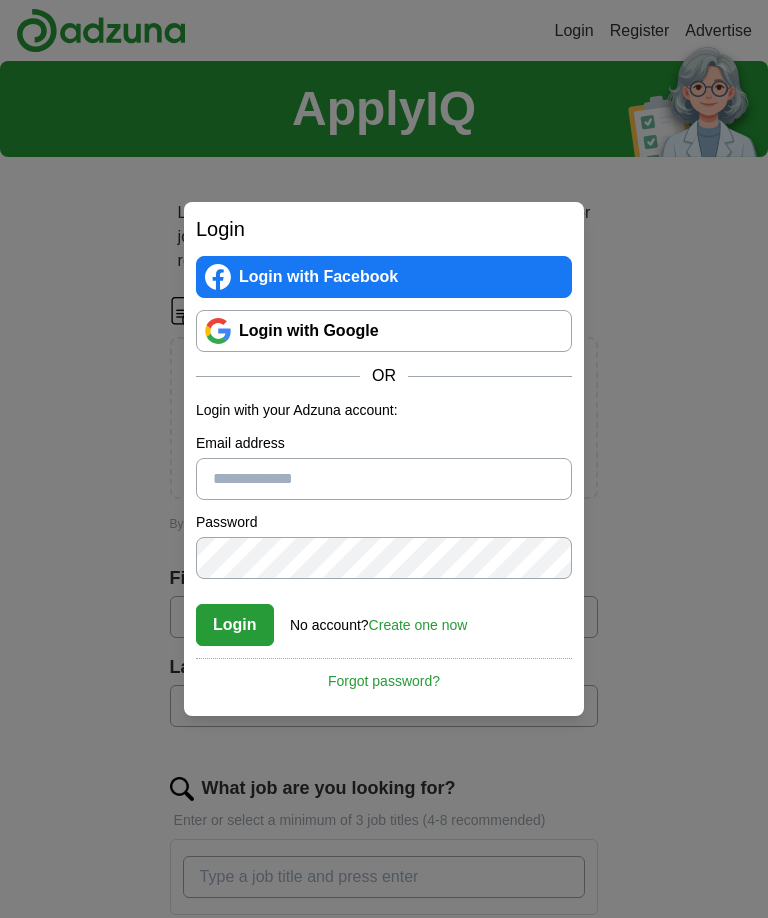 scroll, scrollTop: 0, scrollLeft: 0, axis: both 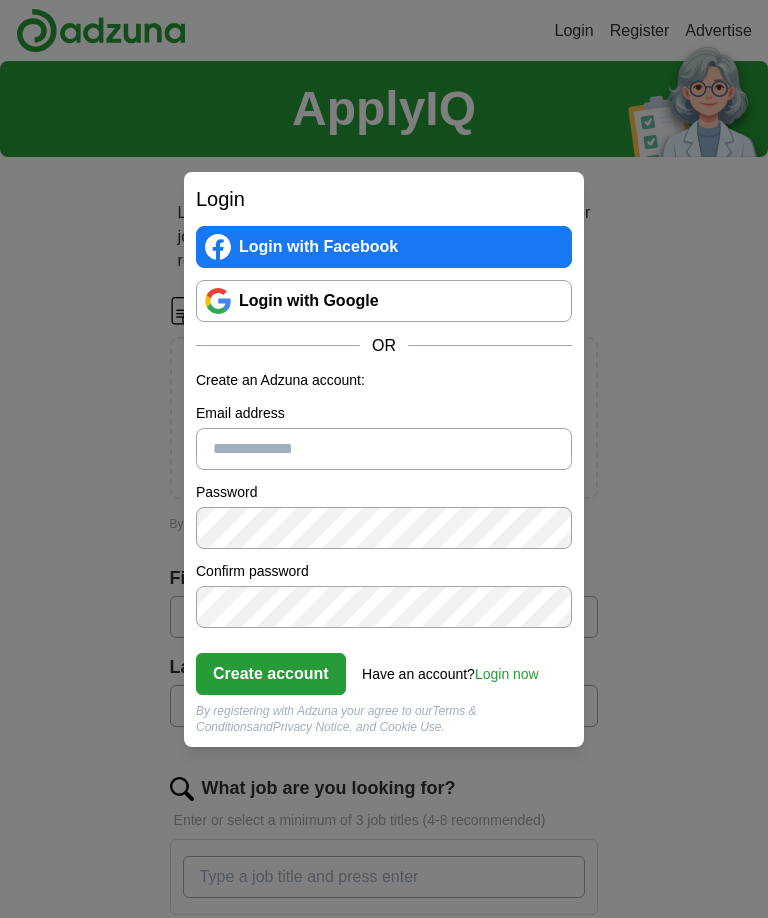 click on "Email address" at bounding box center [384, 449] 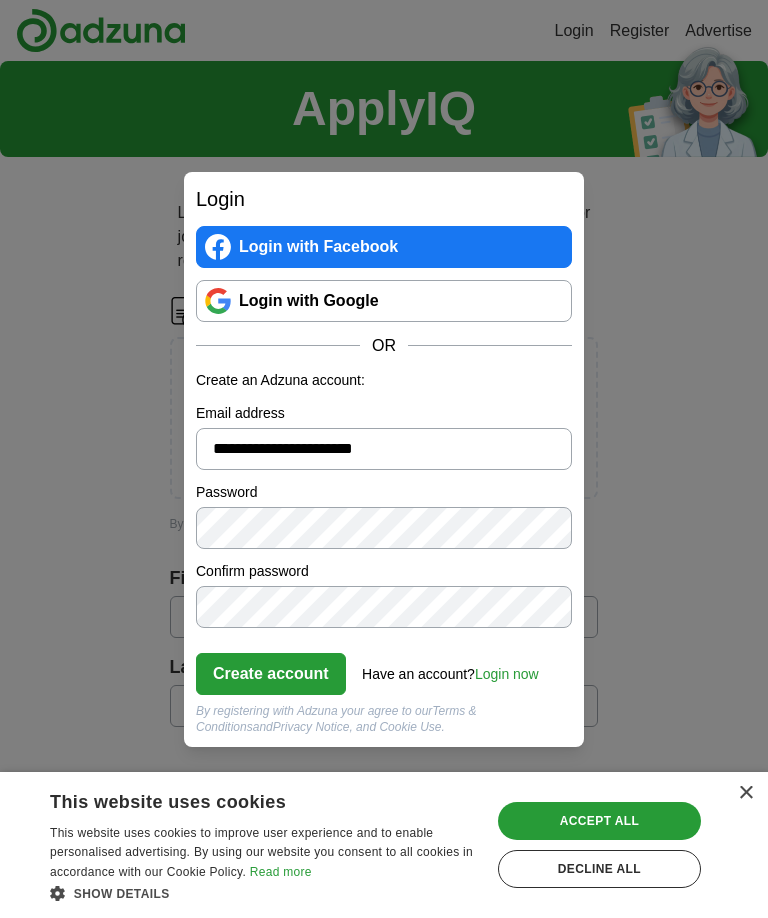 type on "**********" 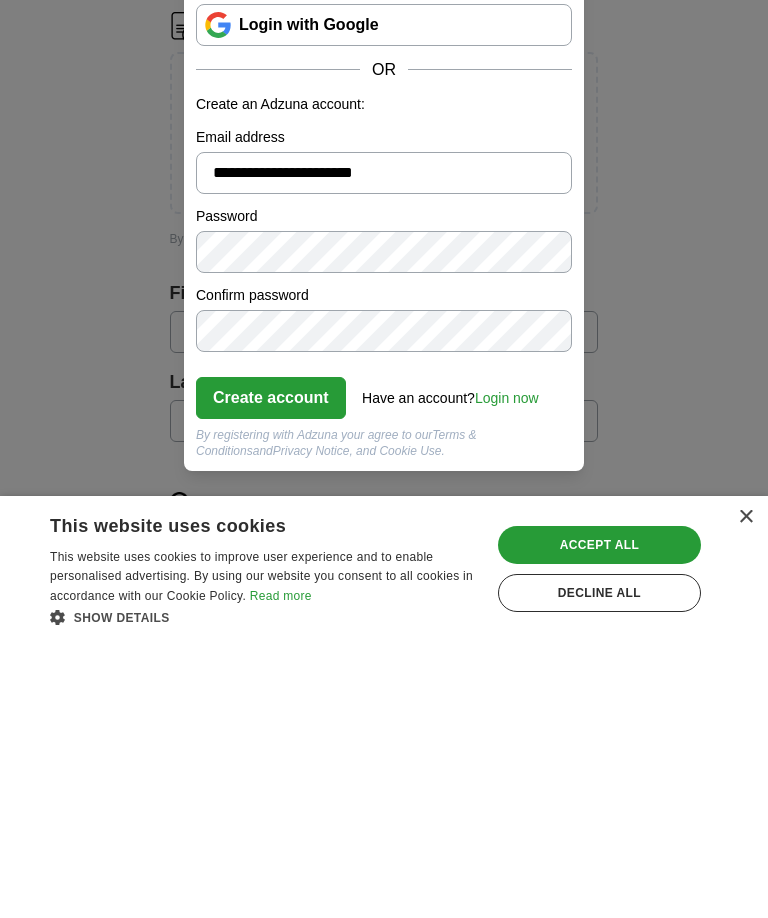 click on "Create account" at bounding box center (271, 674) 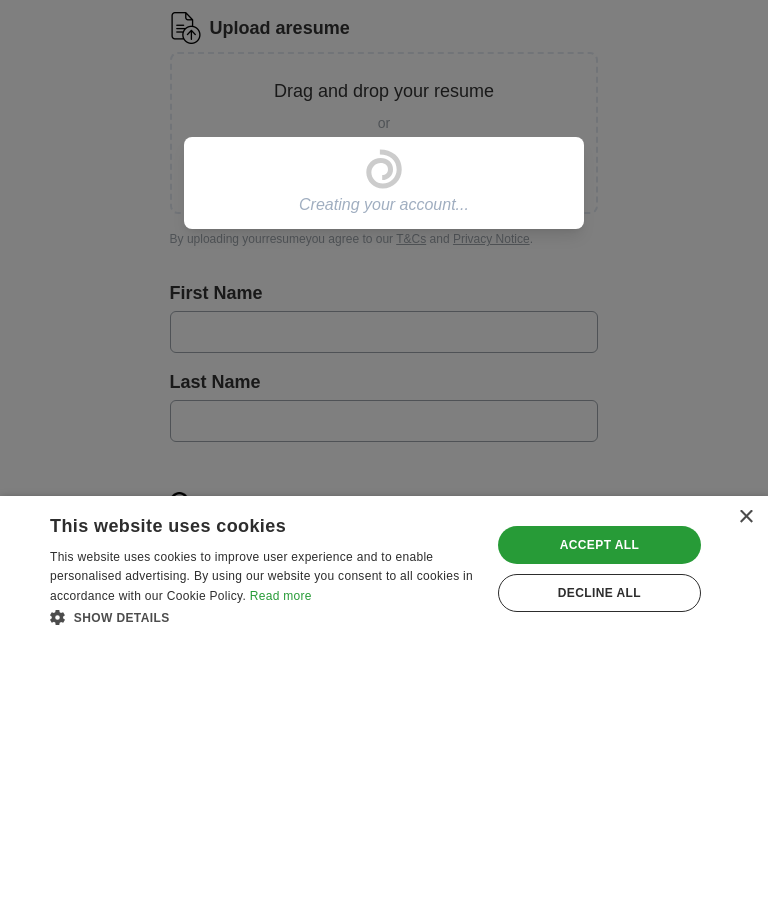 scroll, scrollTop: 286, scrollLeft: 0, axis: vertical 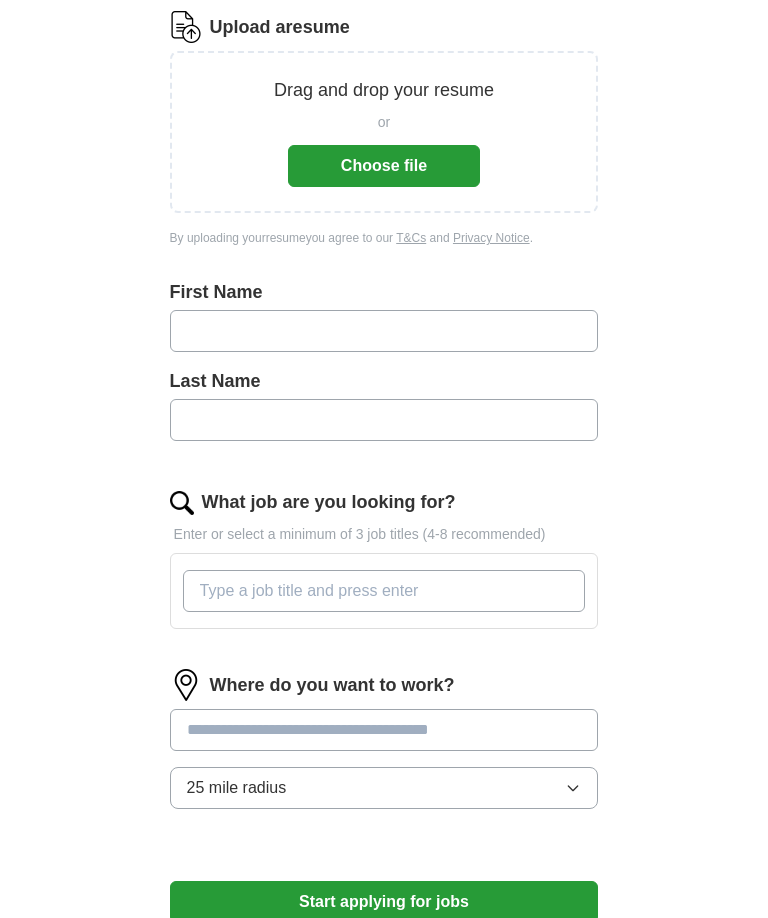 click on "Choose file" at bounding box center (384, 166) 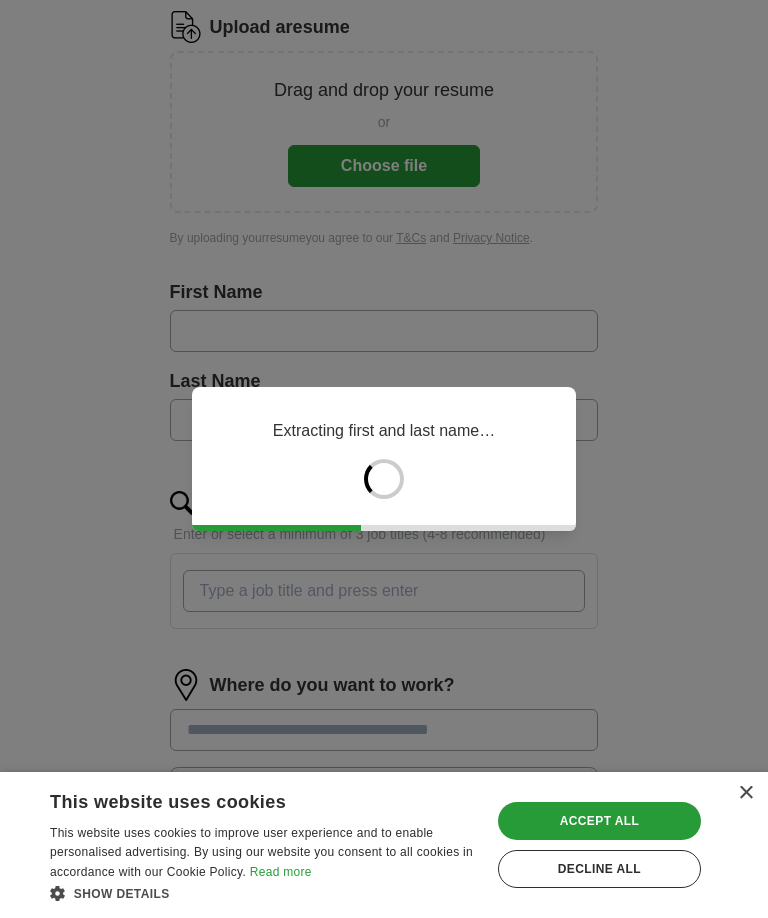 click on "Accept all" at bounding box center [599, 821] 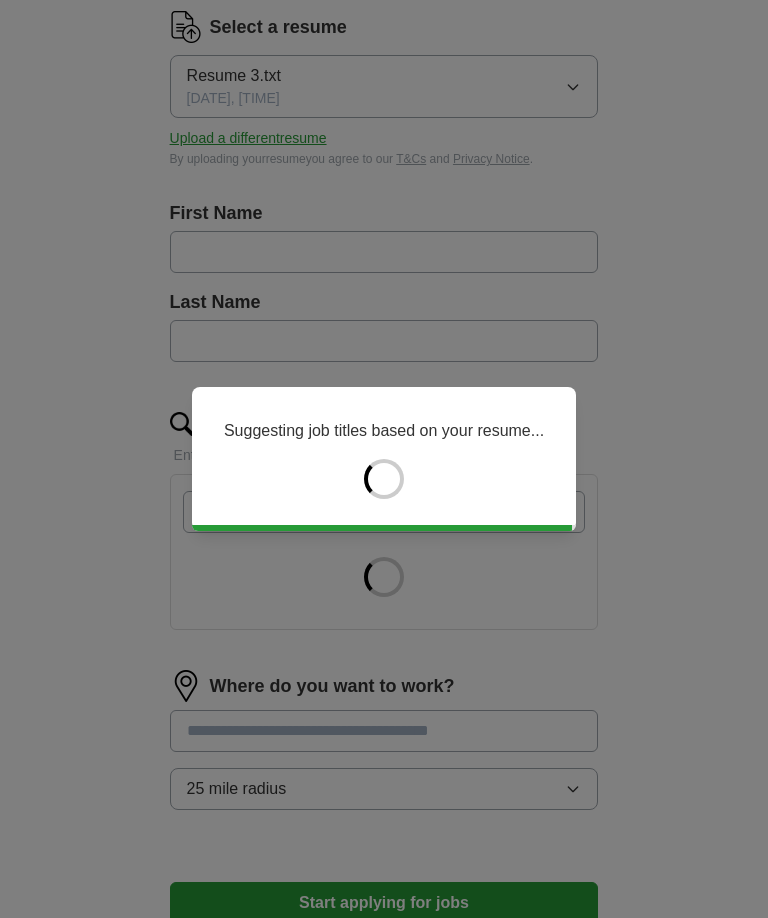 type on "********" 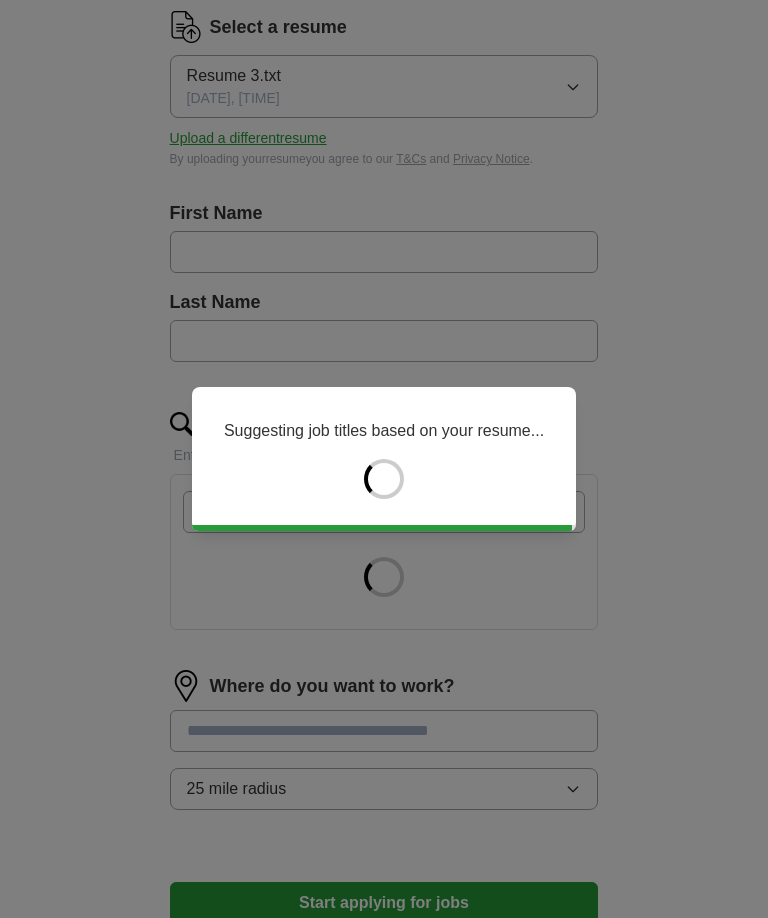 type on "********" 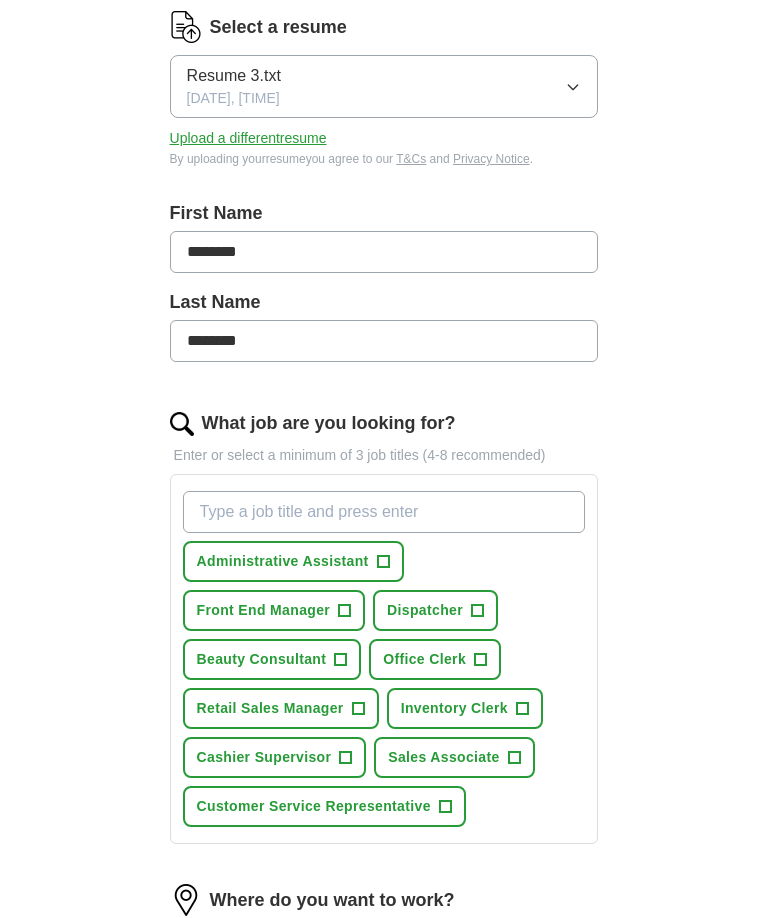 click on "+" at bounding box center [345, 611] 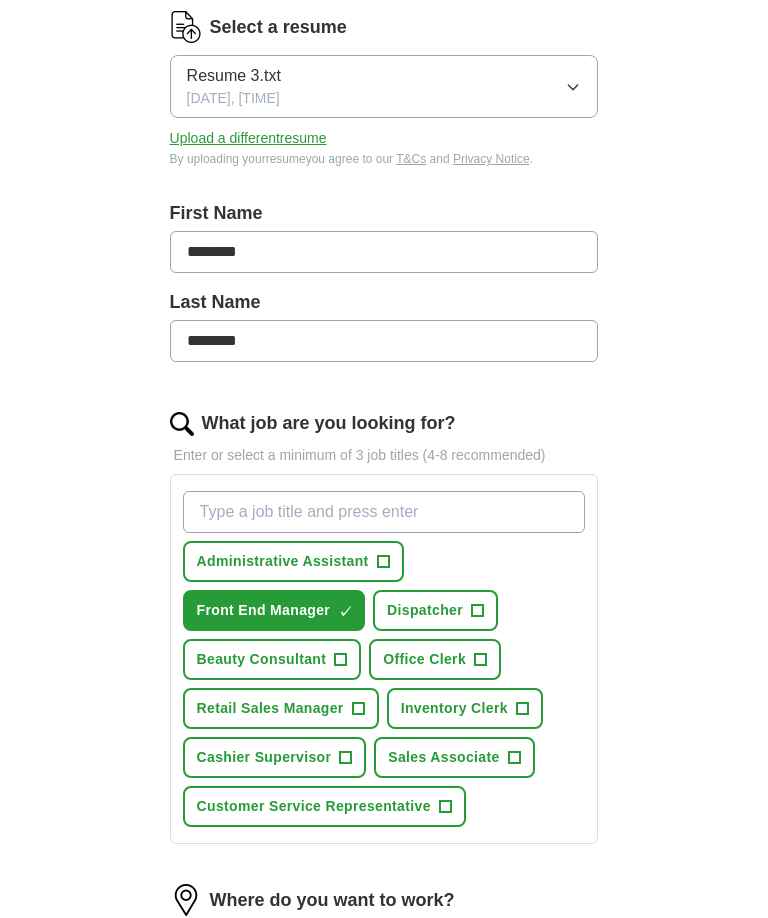 click on "Dispatcher +" at bounding box center (435, 610) 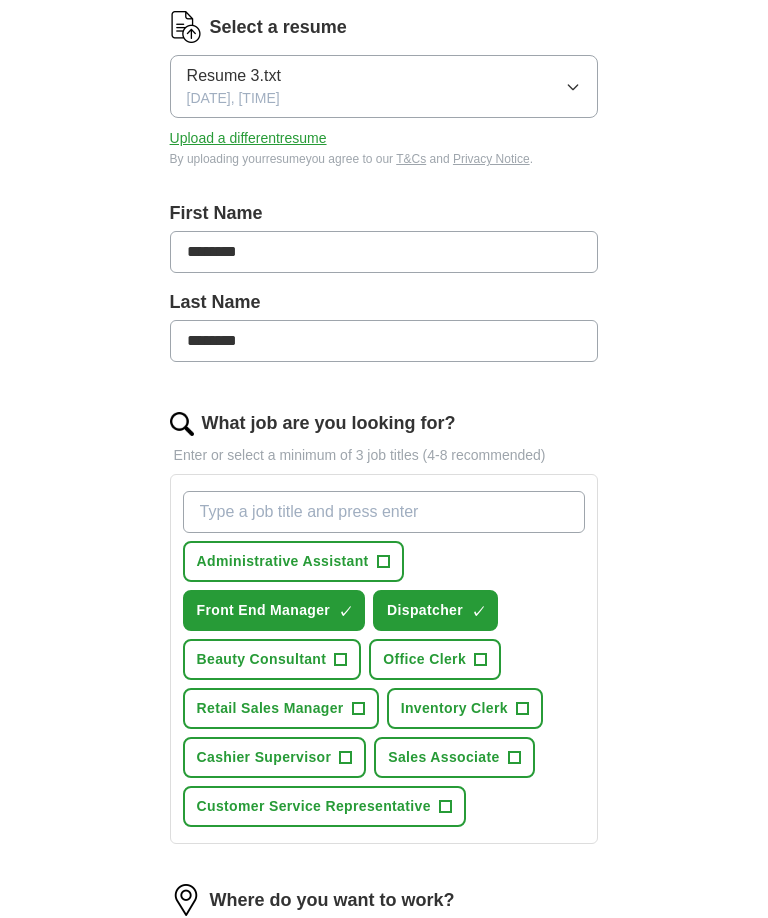 click on "Office Clerk +" at bounding box center [435, 659] 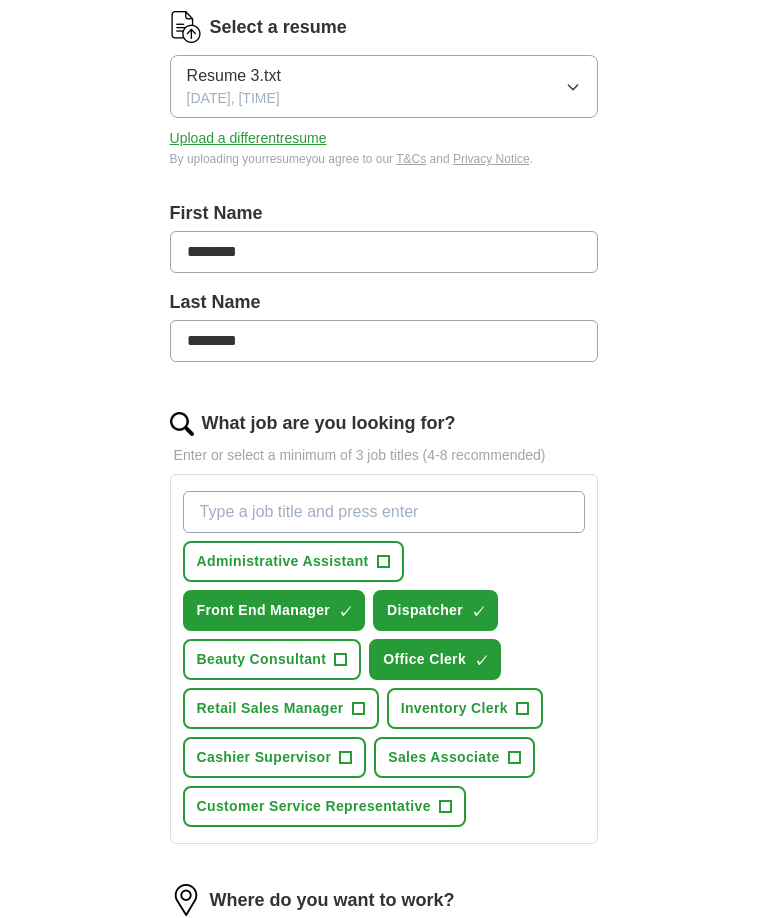 click on "Beauty Consultant +" at bounding box center (272, 659) 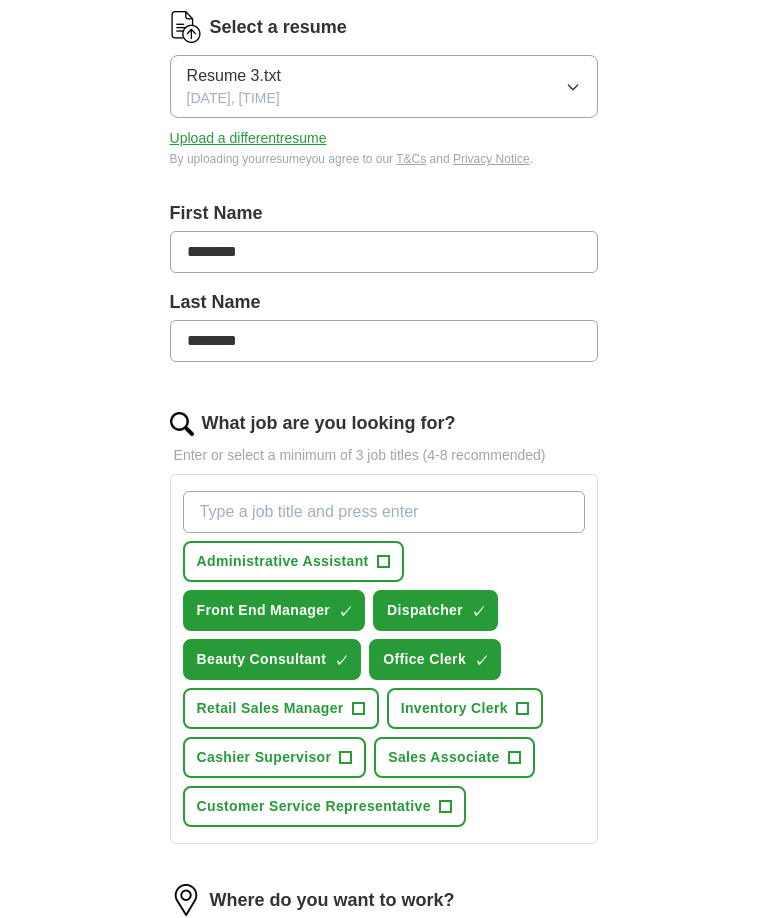 click on "Retail Sales Manager +" at bounding box center [281, 708] 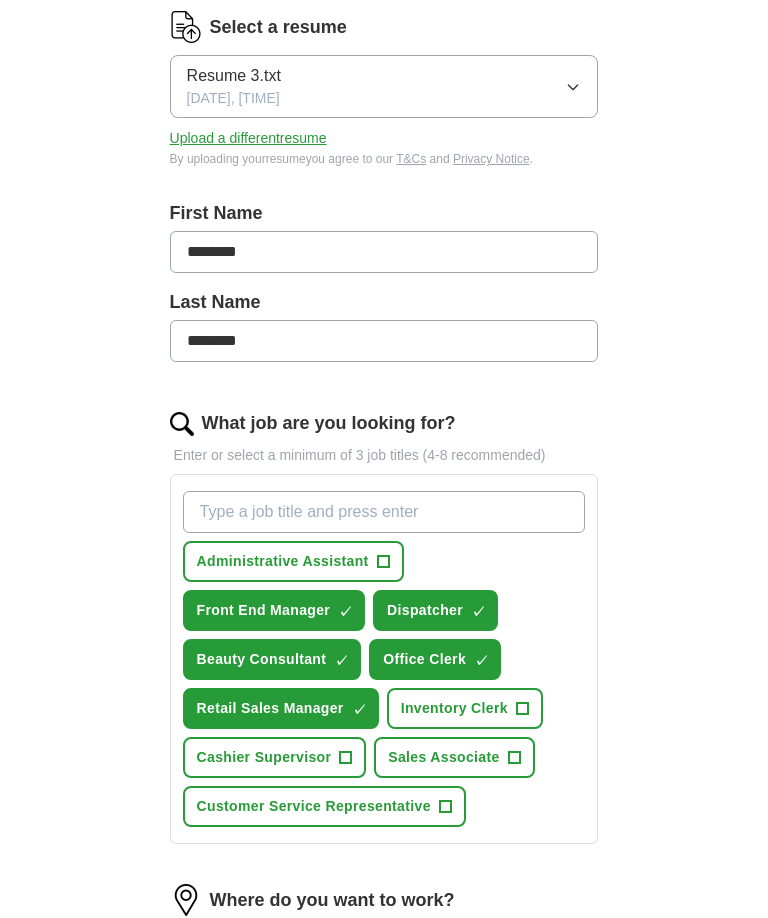 click on "Inventory Clerk +" at bounding box center (465, 708) 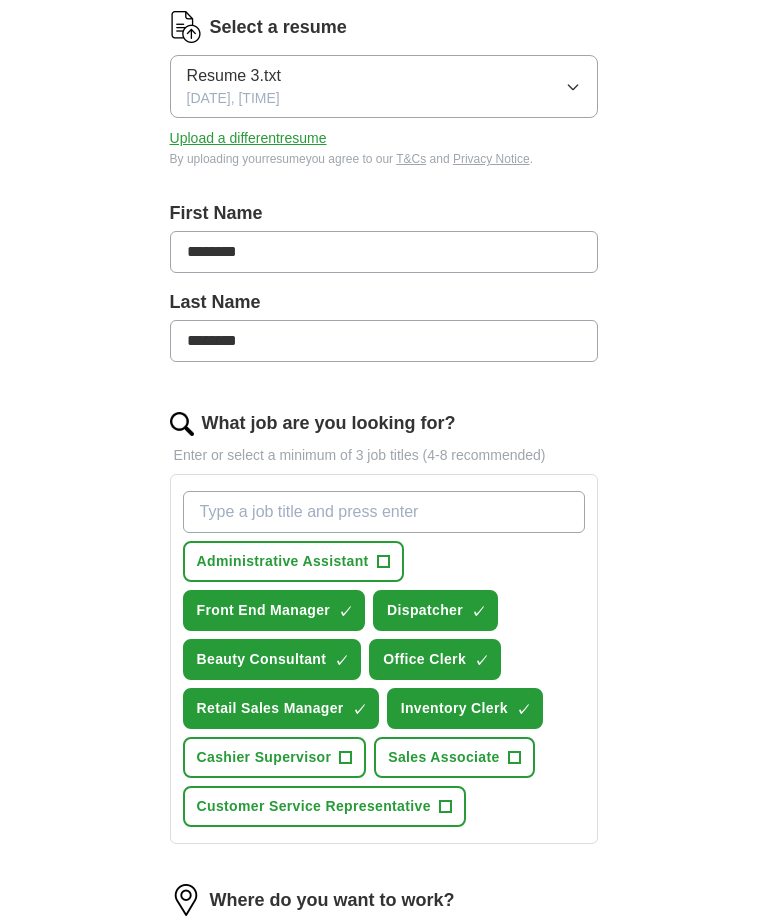 click on "Sales Associate +" at bounding box center (454, 757) 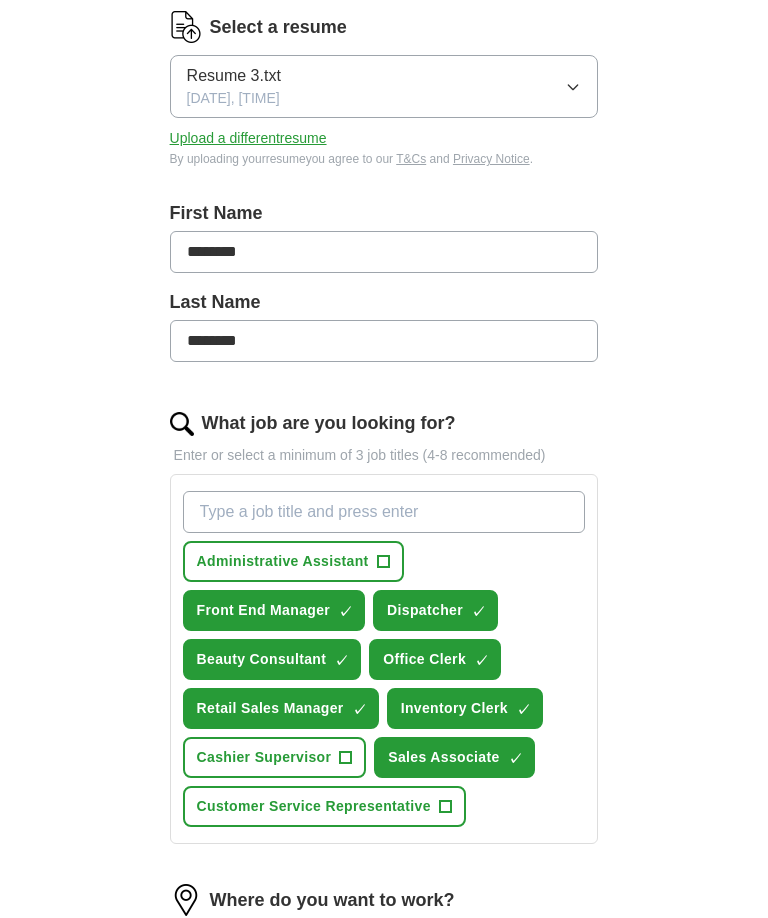 click on "Cashier Supervisor +" at bounding box center [275, 757] 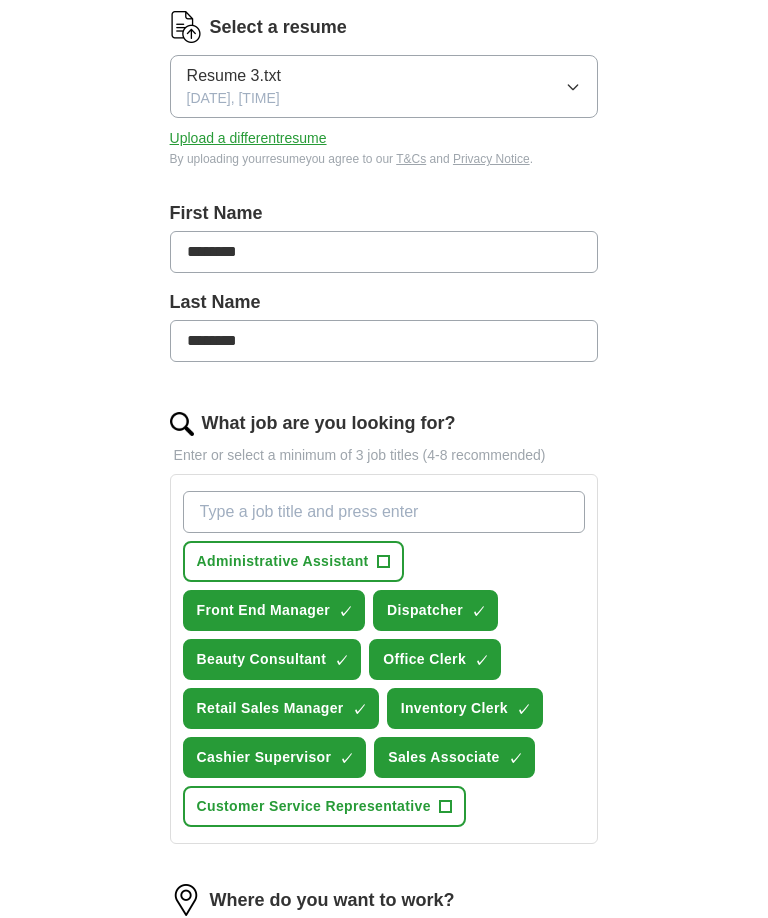 click on "Customer Service Representative +" at bounding box center (324, 806) 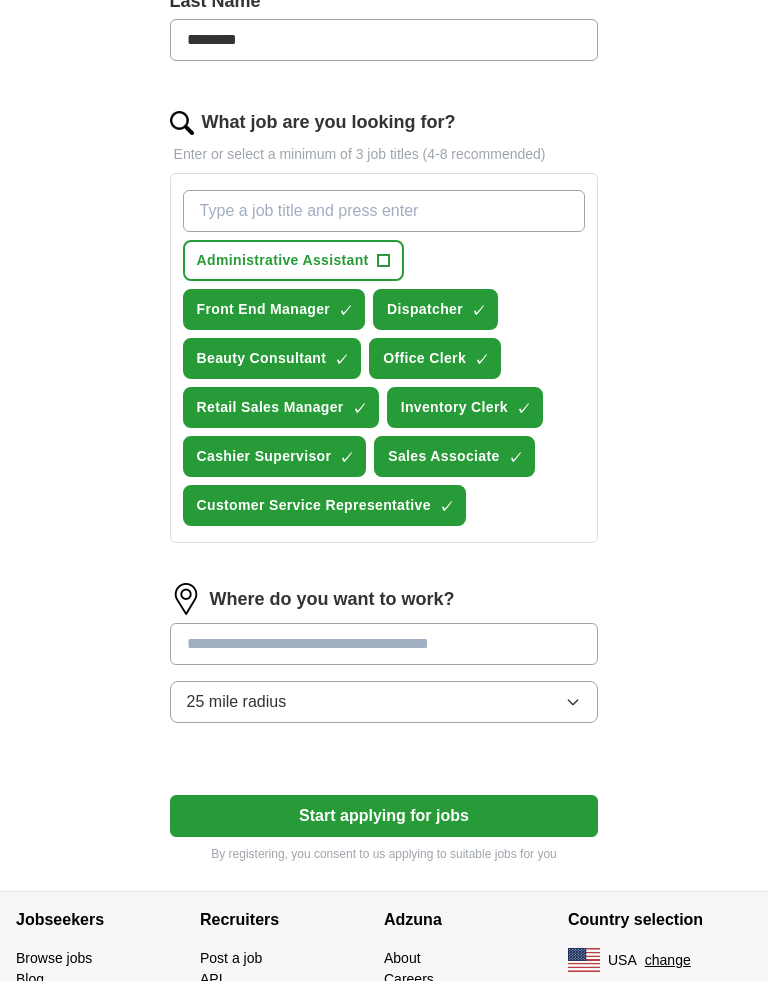 scroll, scrollTop: 587, scrollLeft: 0, axis: vertical 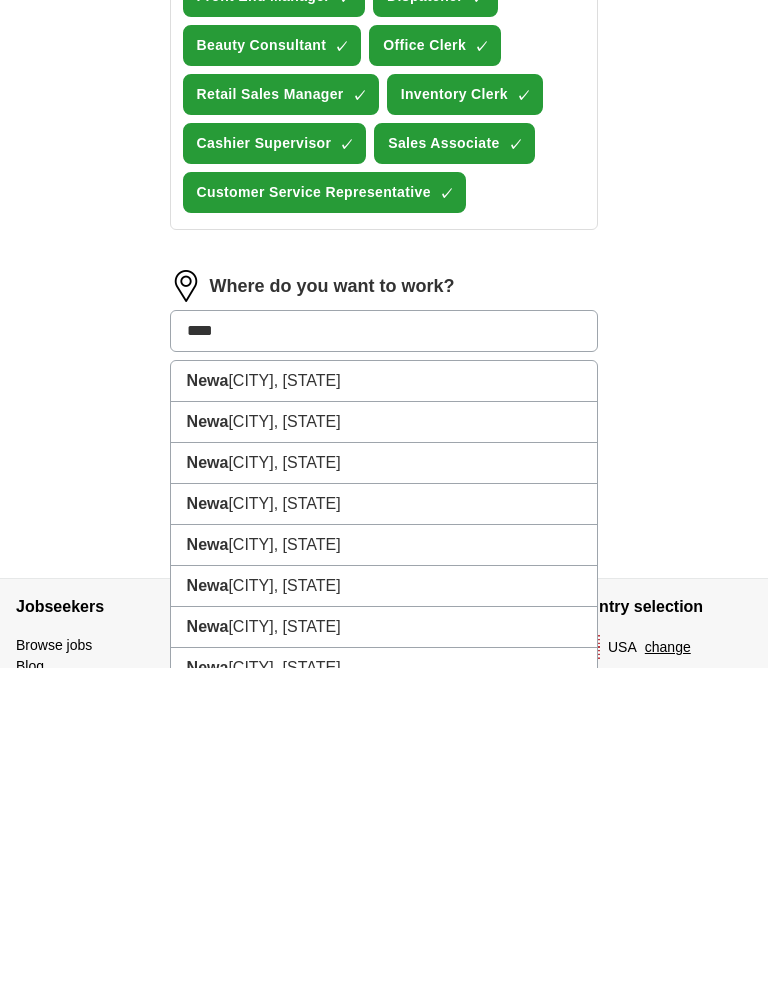 type on "****" 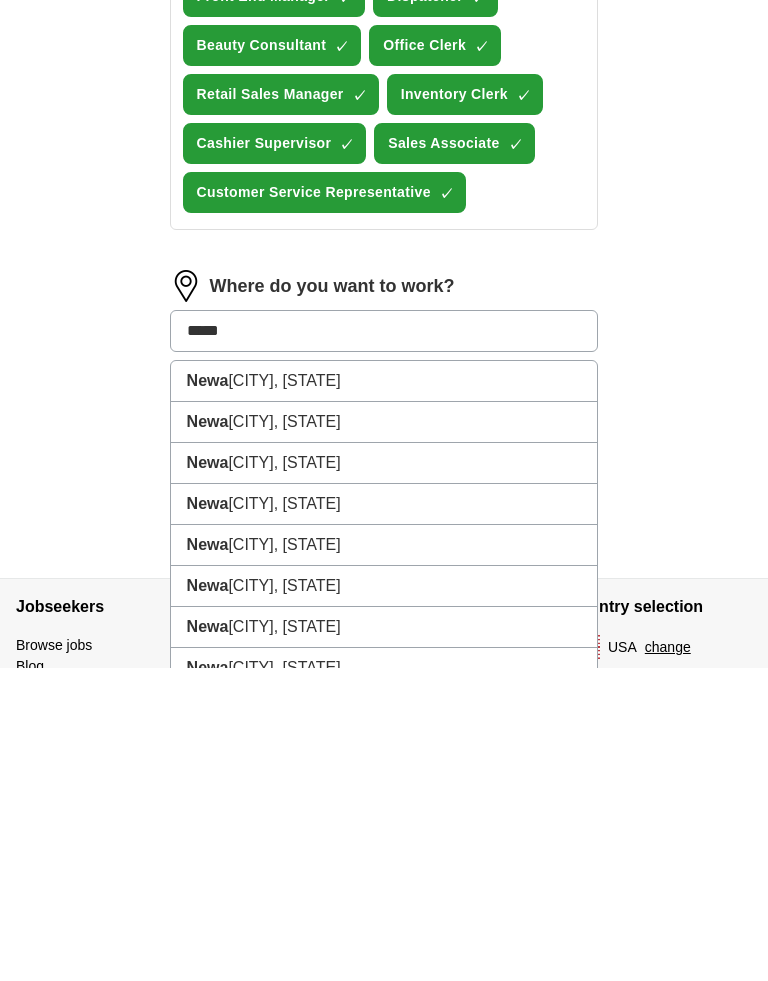 click on "[CITY], [STATE]" at bounding box center (384, 776) 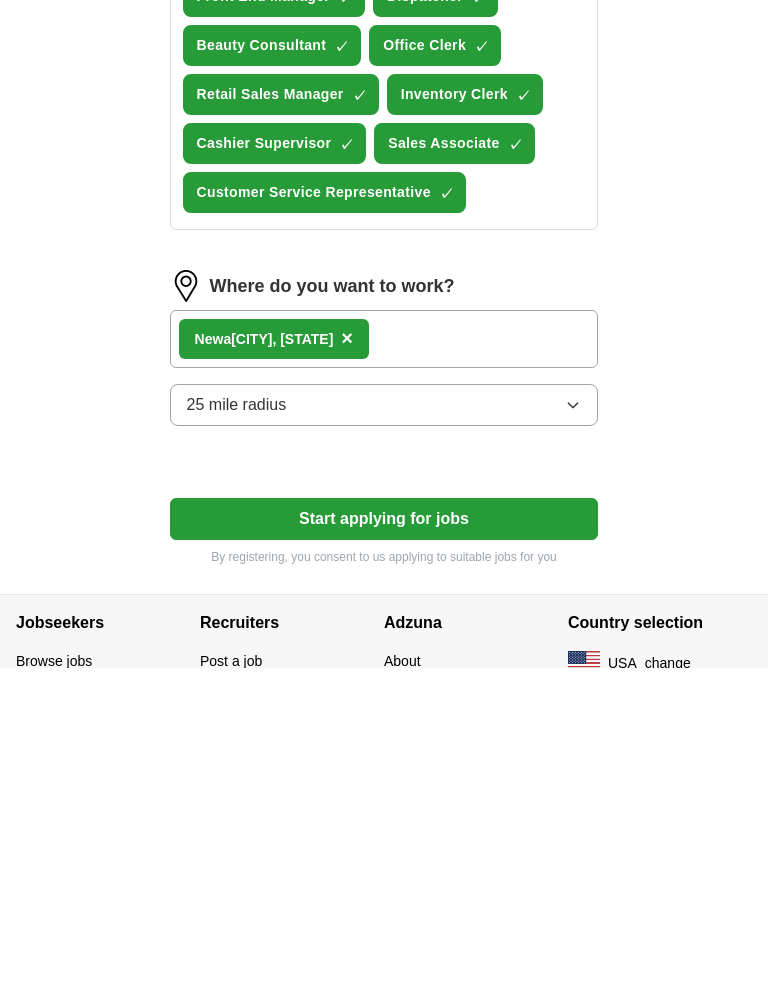 scroll, scrollTop: 699, scrollLeft: 0, axis: vertical 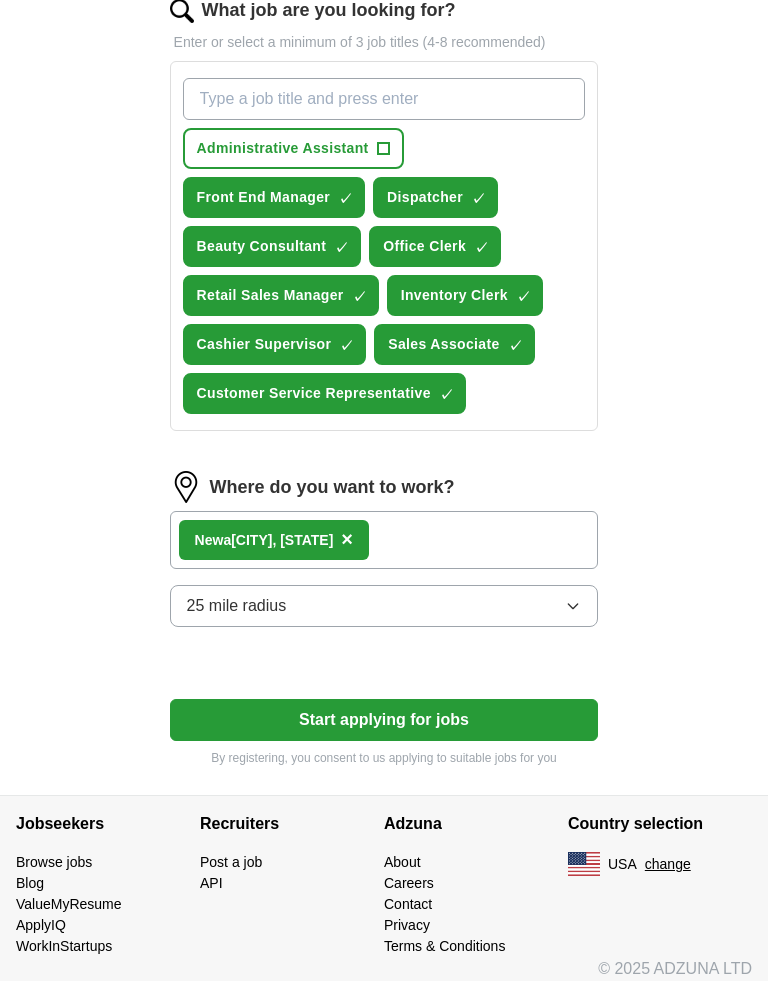 click on "25 mile radius" at bounding box center [384, 606] 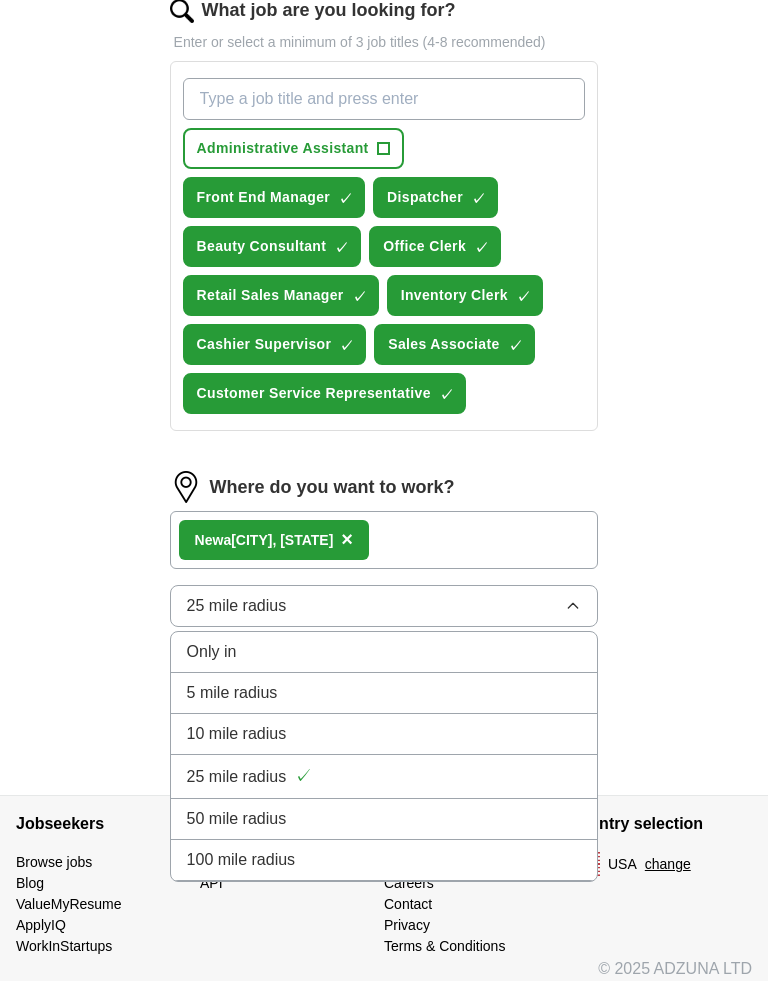 click on "5 mile radius" at bounding box center [384, 693] 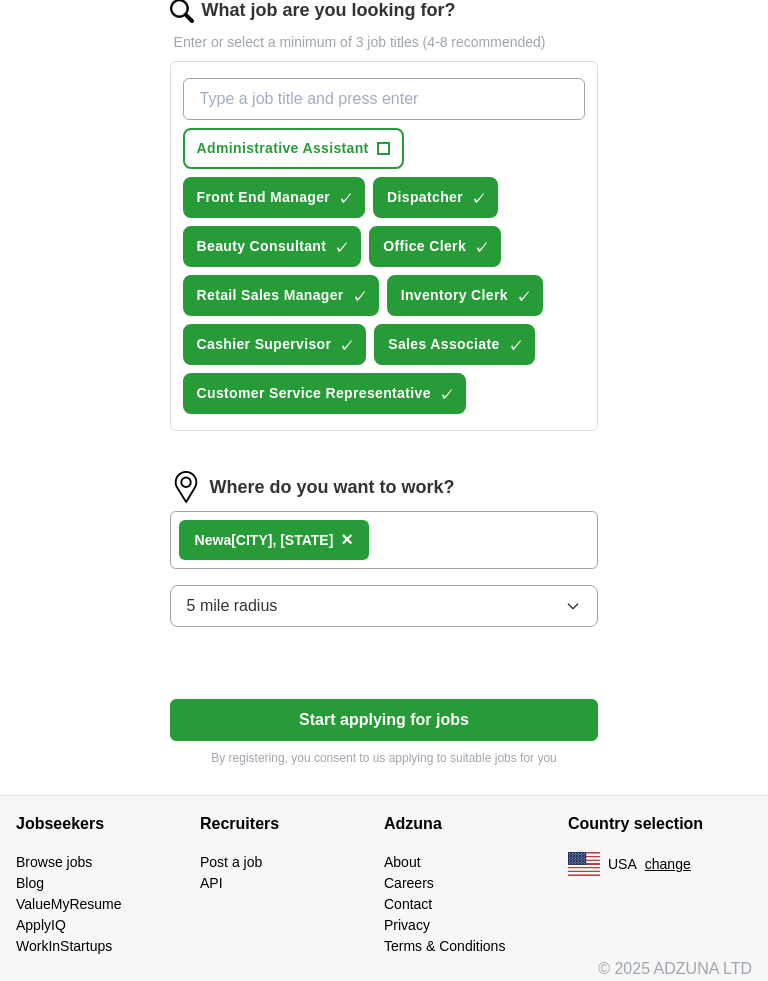 click on "Start applying for jobs" at bounding box center [384, 720] 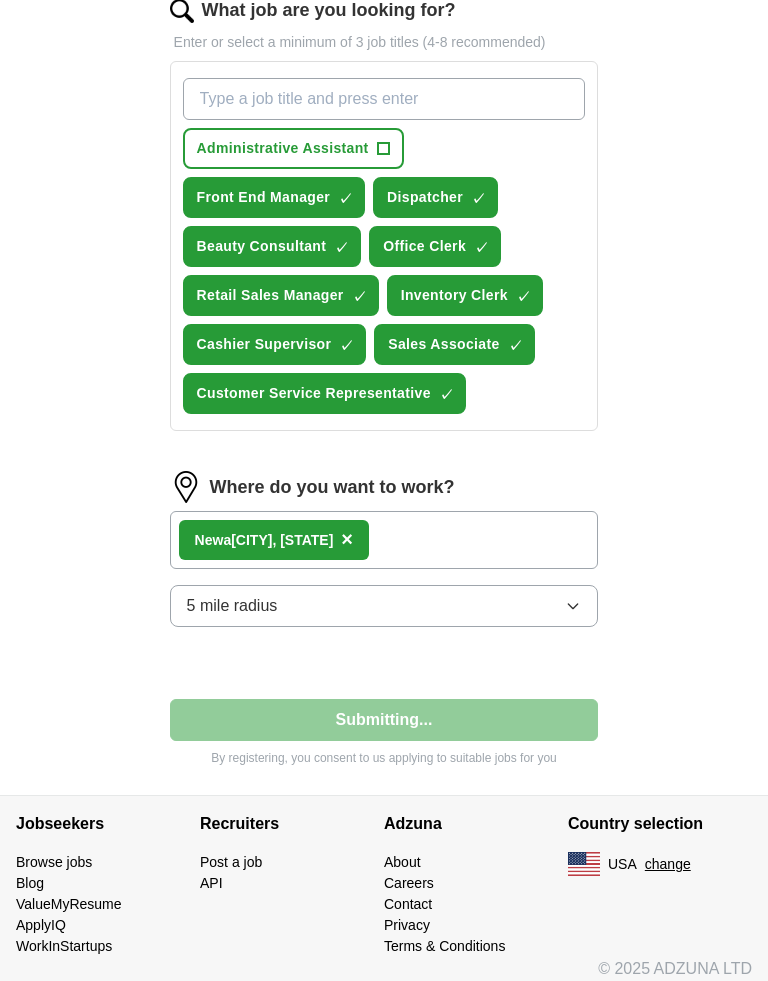 select on "**" 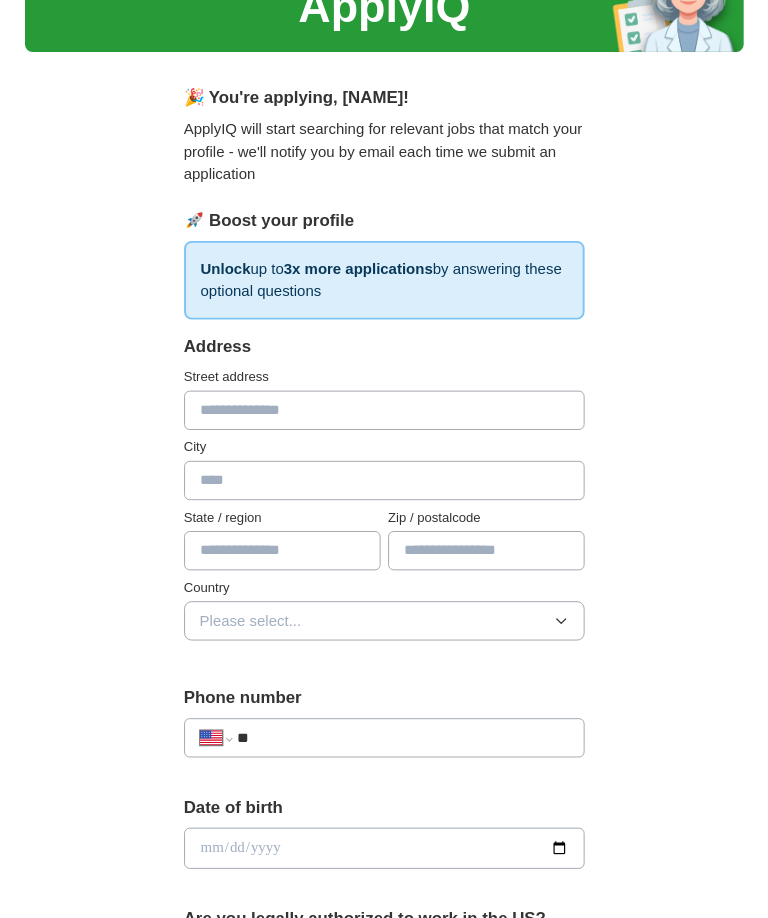 scroll, scrollTop: 101, scrollLeft: 0, axis: vertical 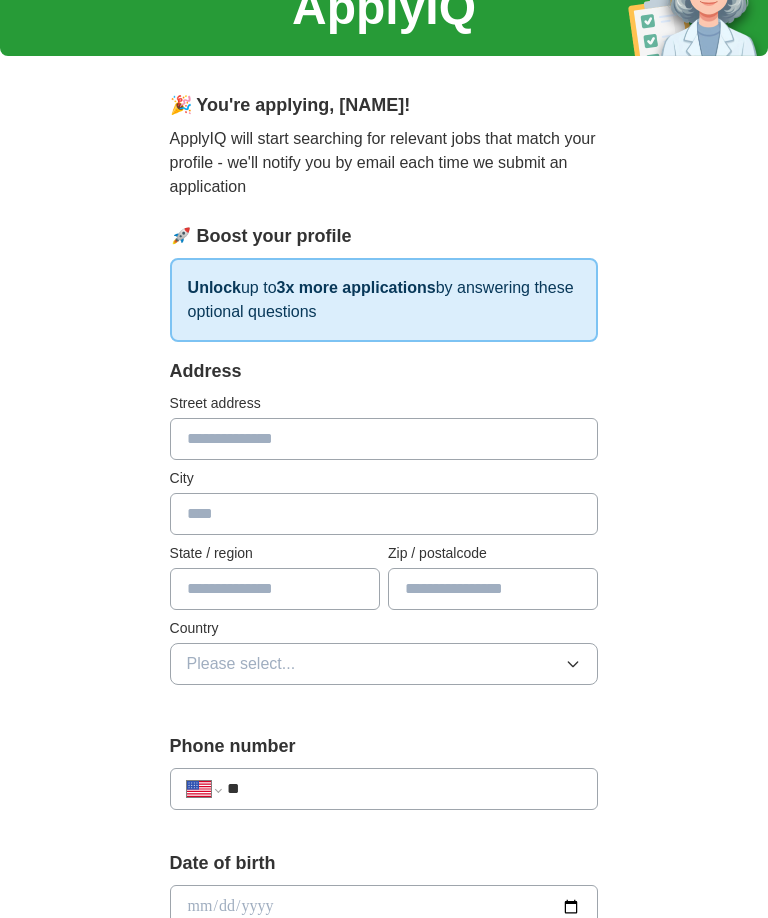 click at bounding box center [384, 439] 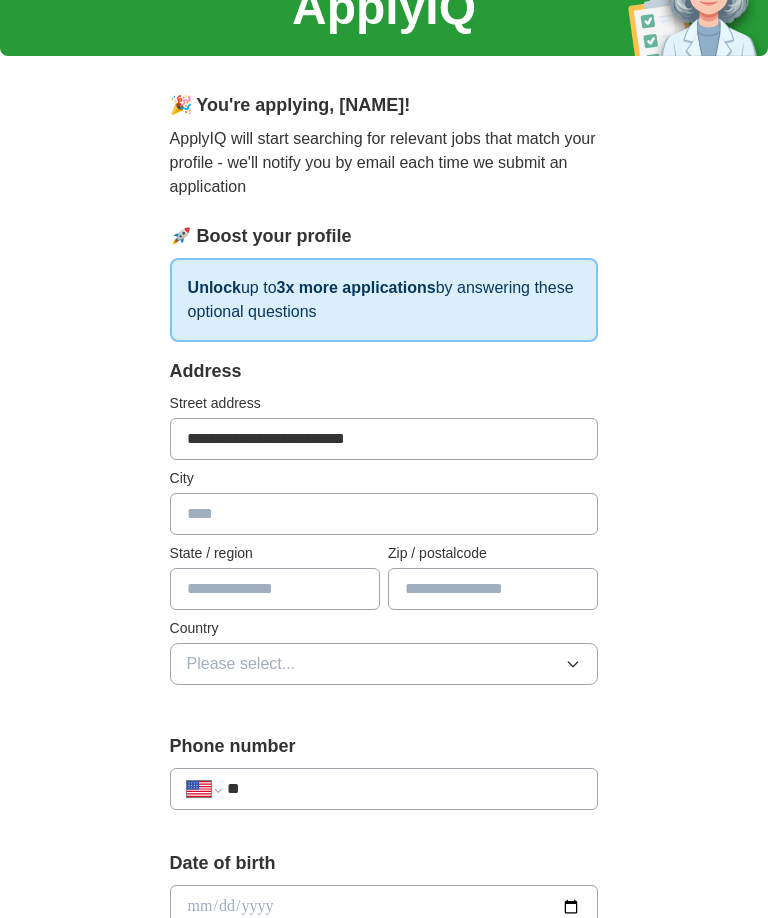 type on "**********" 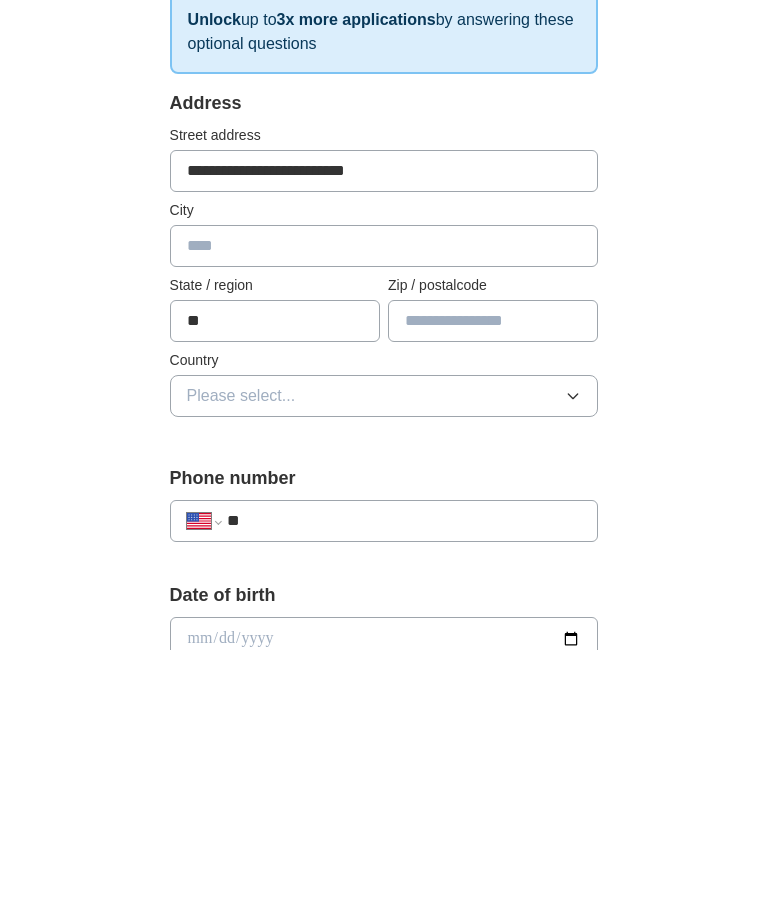 type on "**" 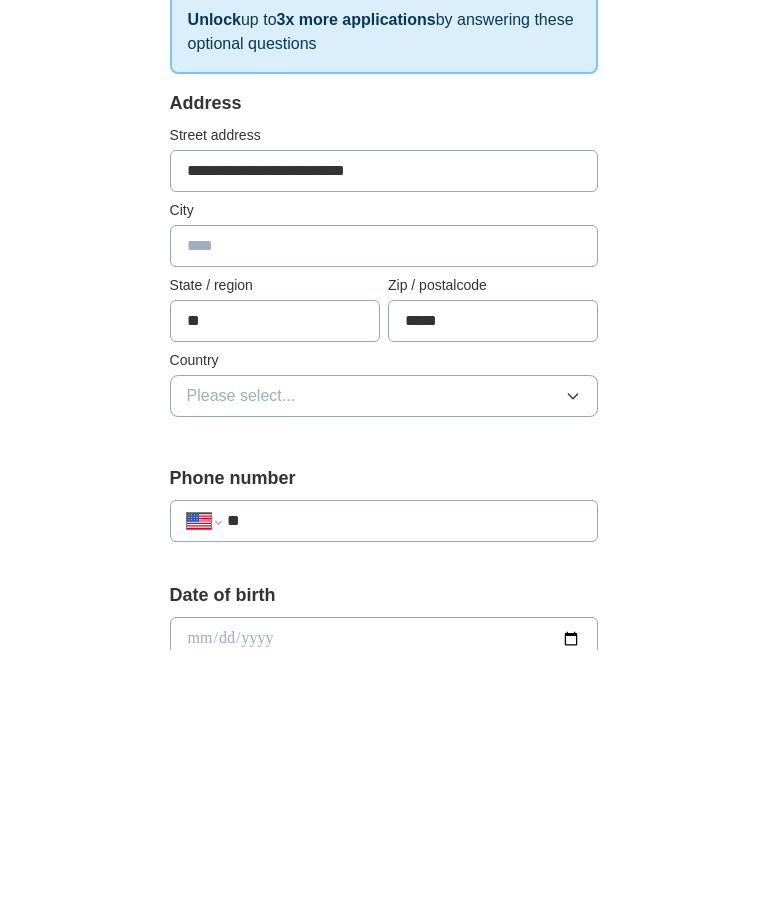 type on "*****" 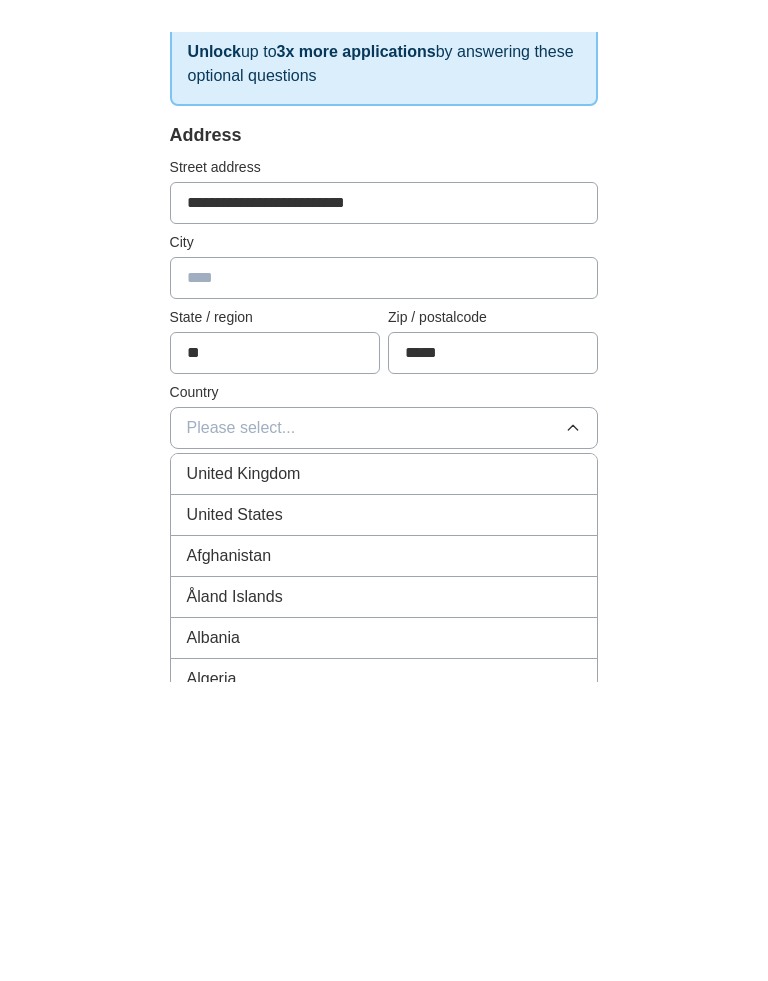 scroll, scrollTop: 369, scrollLeft: 0, axis: vertical 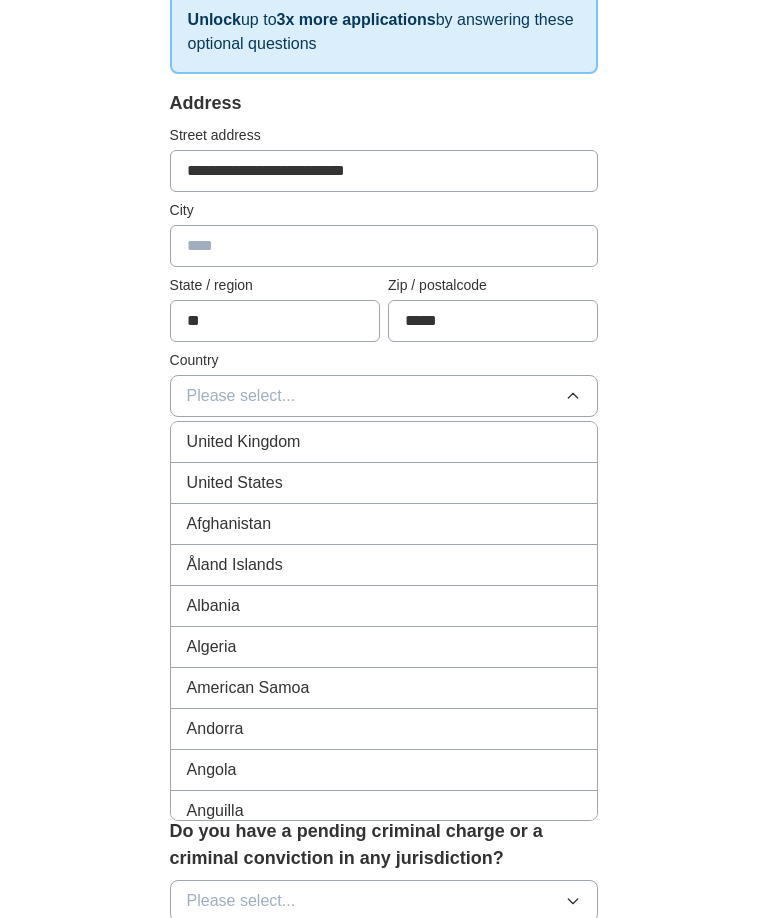 click on "United States" at bounding box center [384, 483] 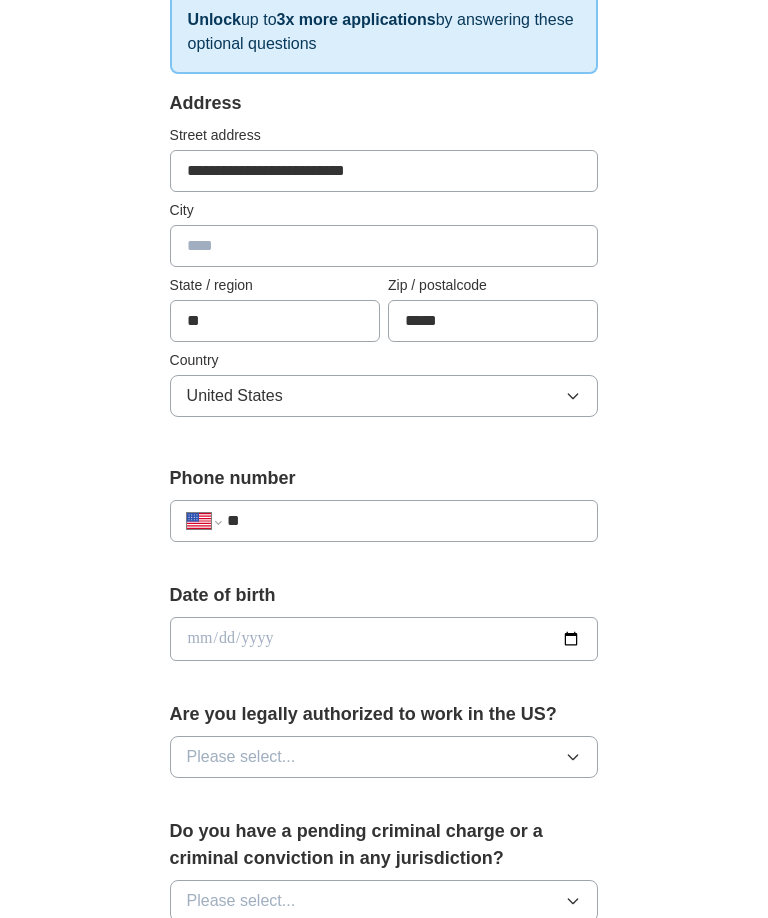 click on "**" at bounding box center (404, 521) 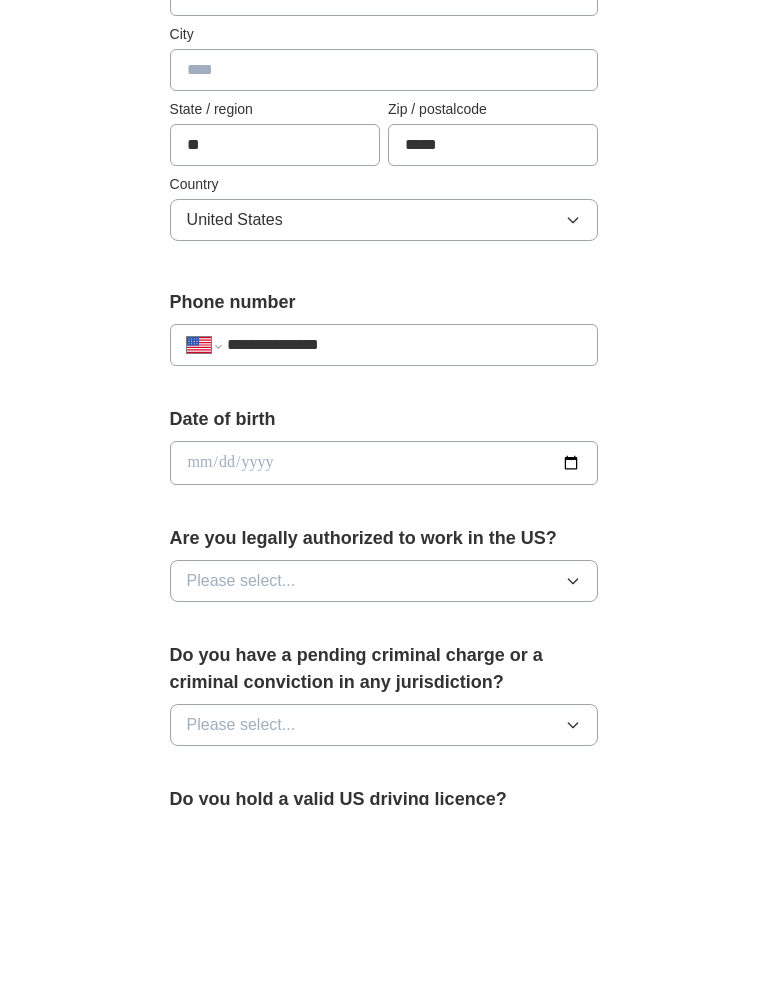 type on "**********" 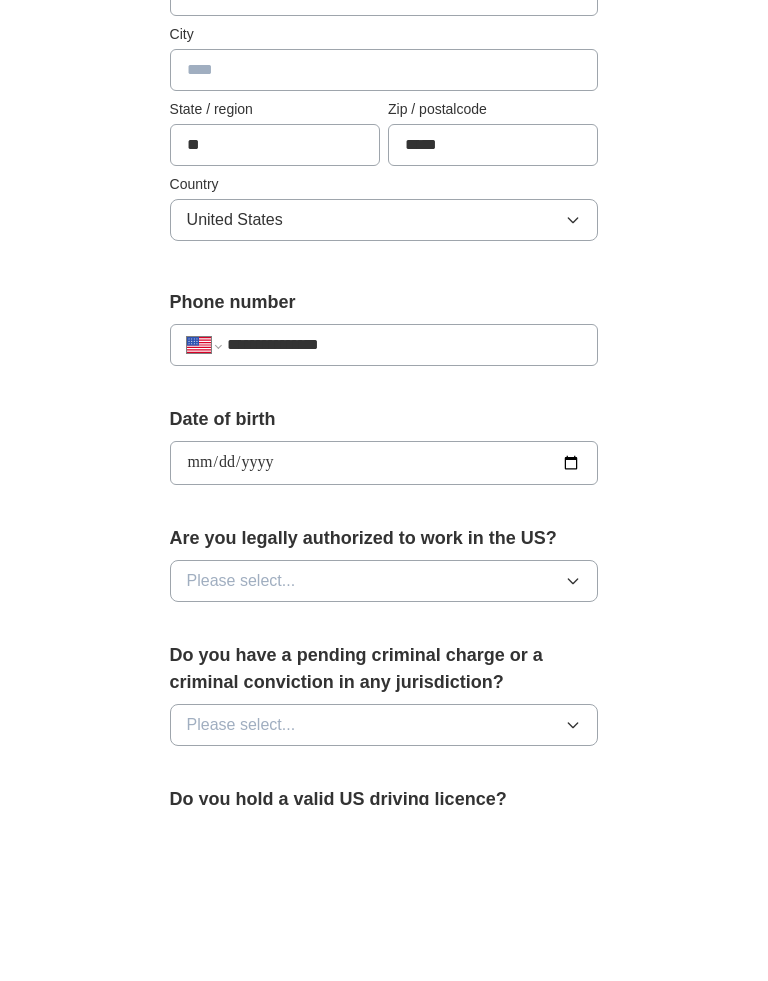 scroll, scrollTop: 545, scrollLeft: 0, axis: vertical 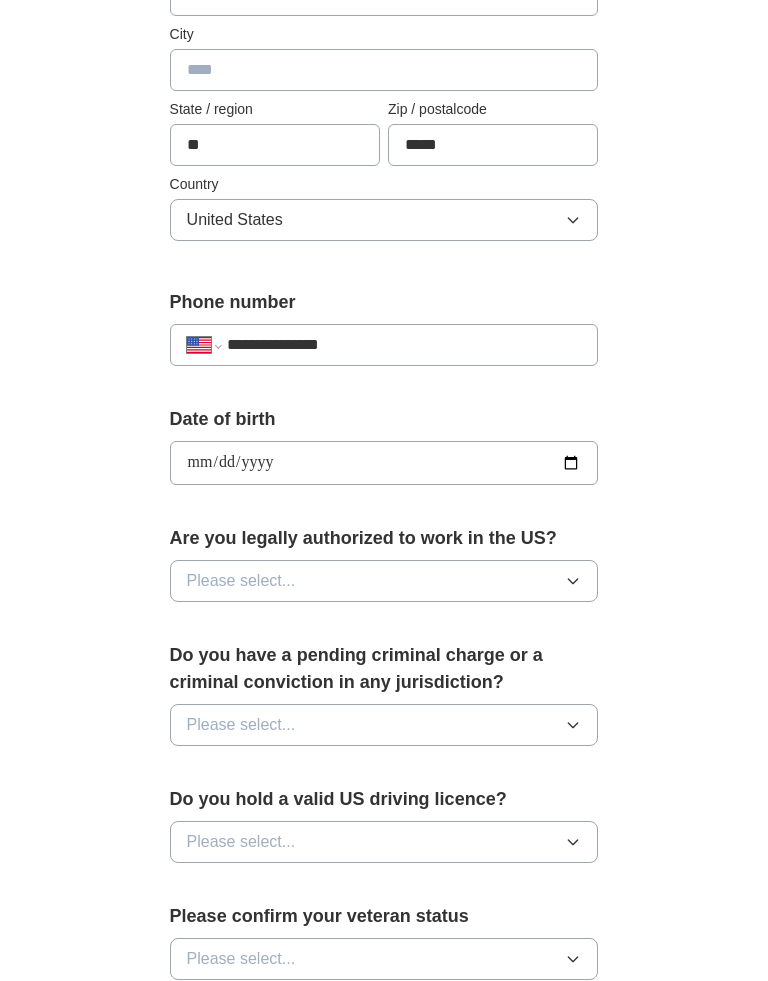 type on "**********" 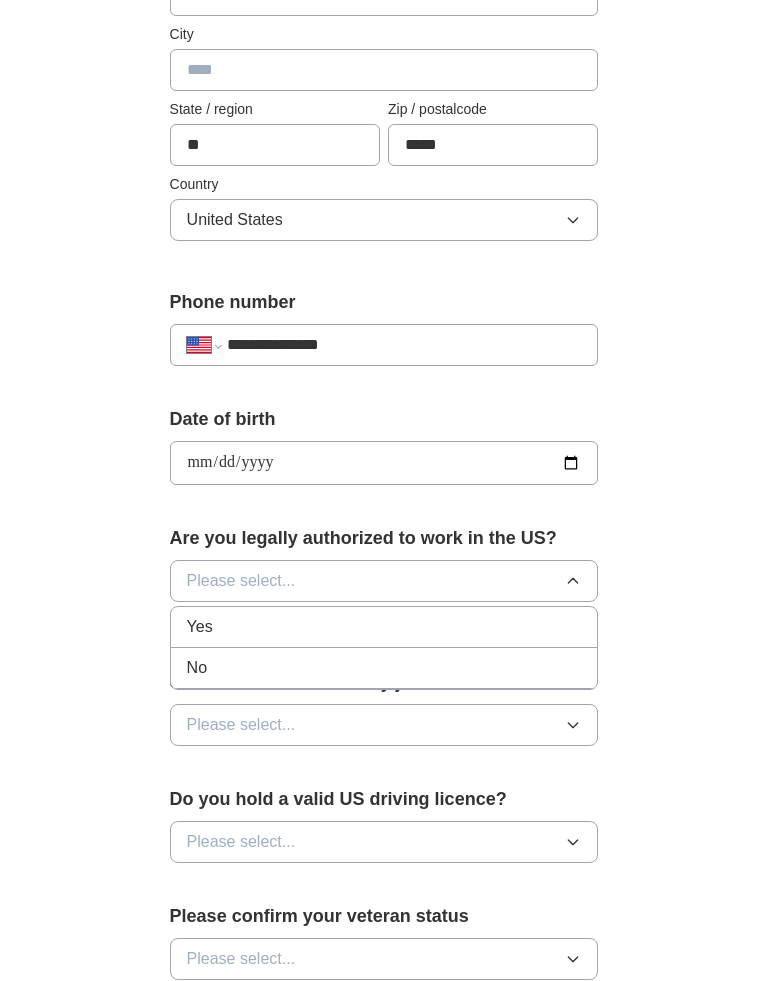 click on "Yes" at bounding box center [384, 627] 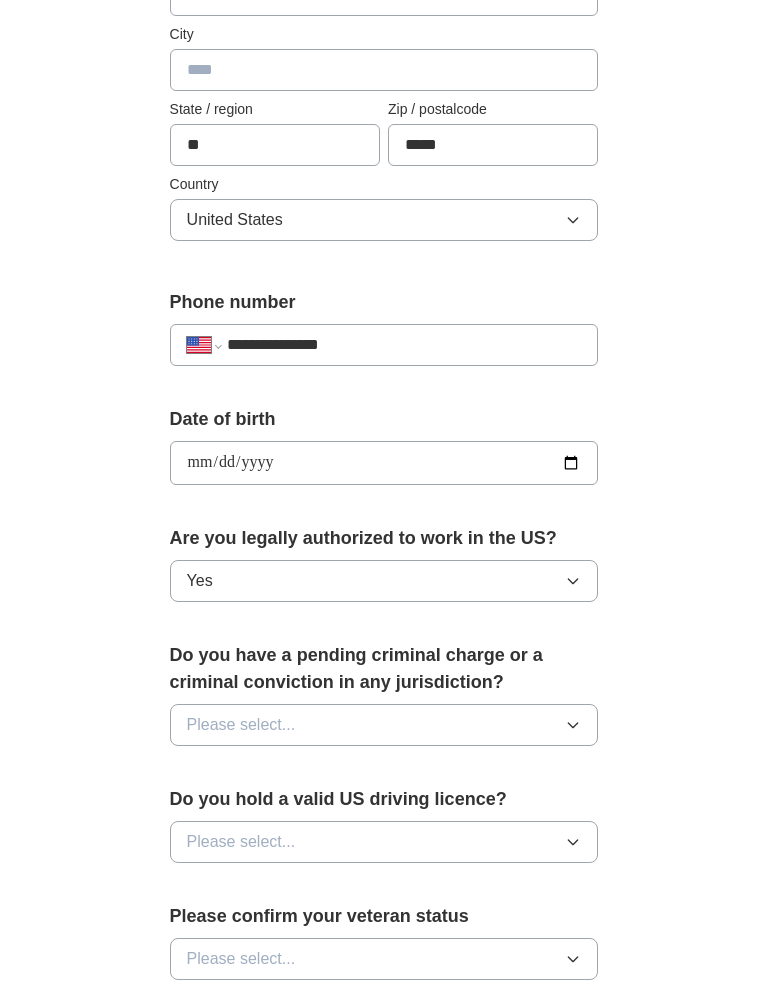 click on "Please select..." at bounding box center [384, 725] 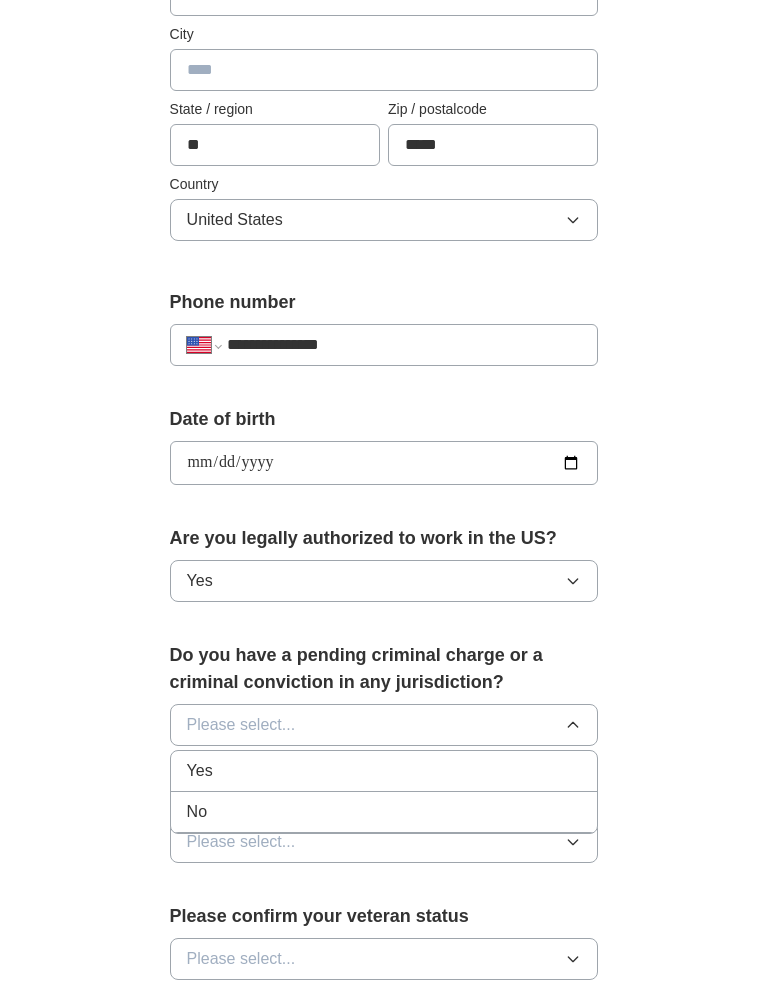 click on "No" at bounding box center (384, 812) 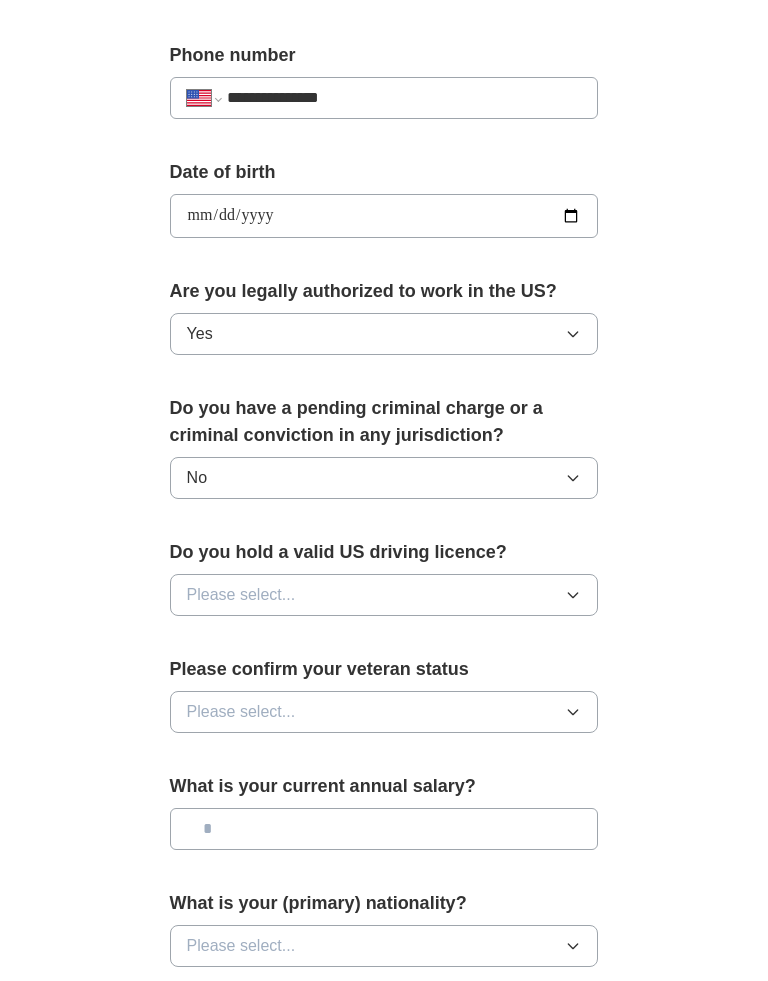 click on "Please select..." at bounding box center [384, 596] 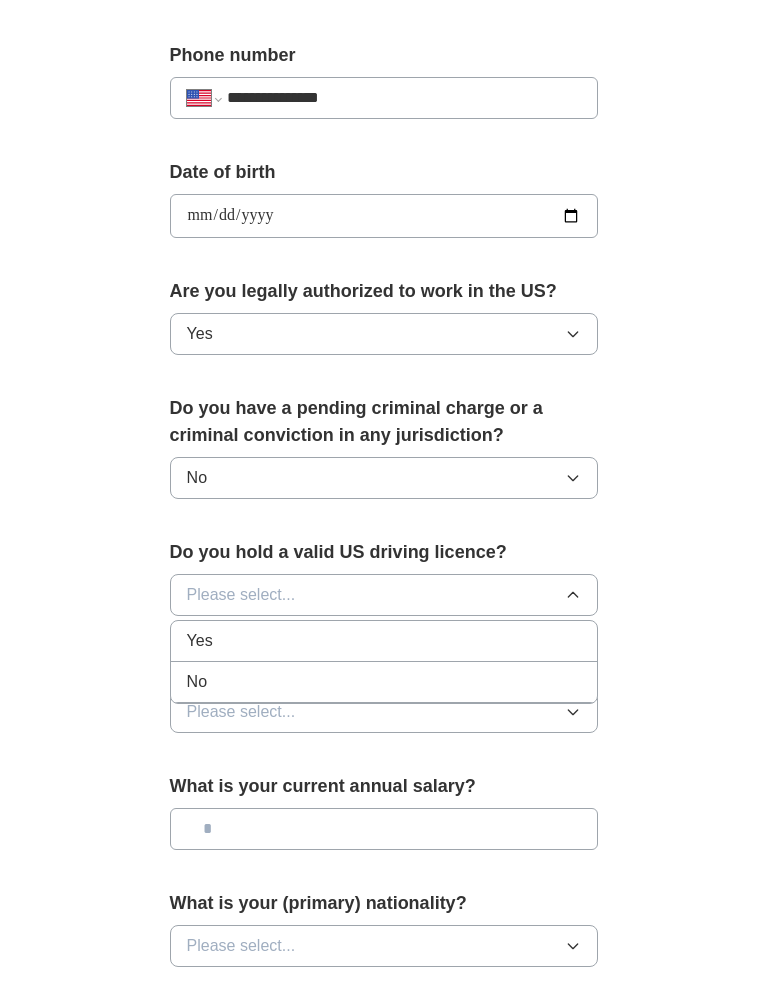 click on "No" at bounding box center (384, 682) 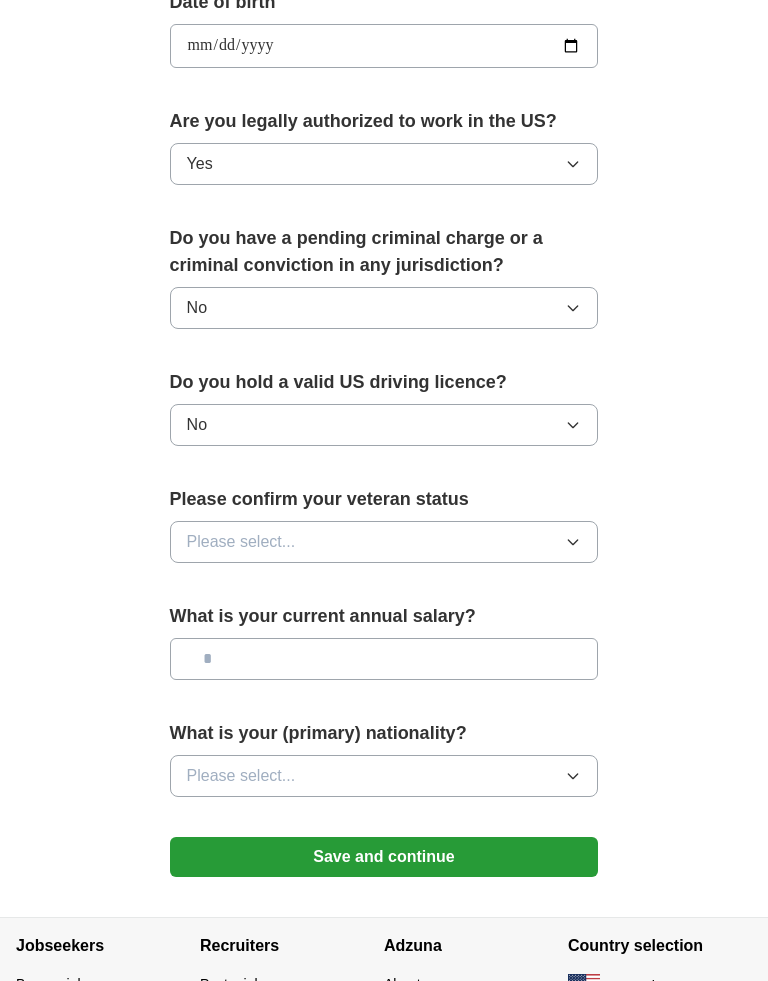 click on "Please select..." at bounding box center [384, 543] 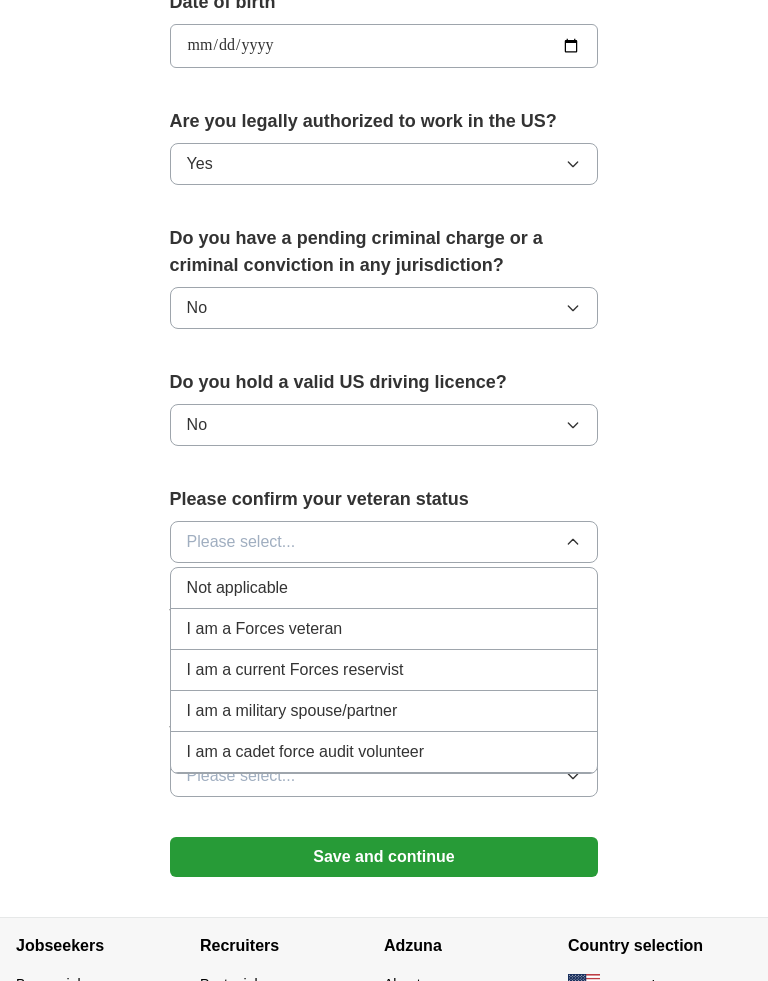 click on "Not applicable" at bounding box center [384, 588] 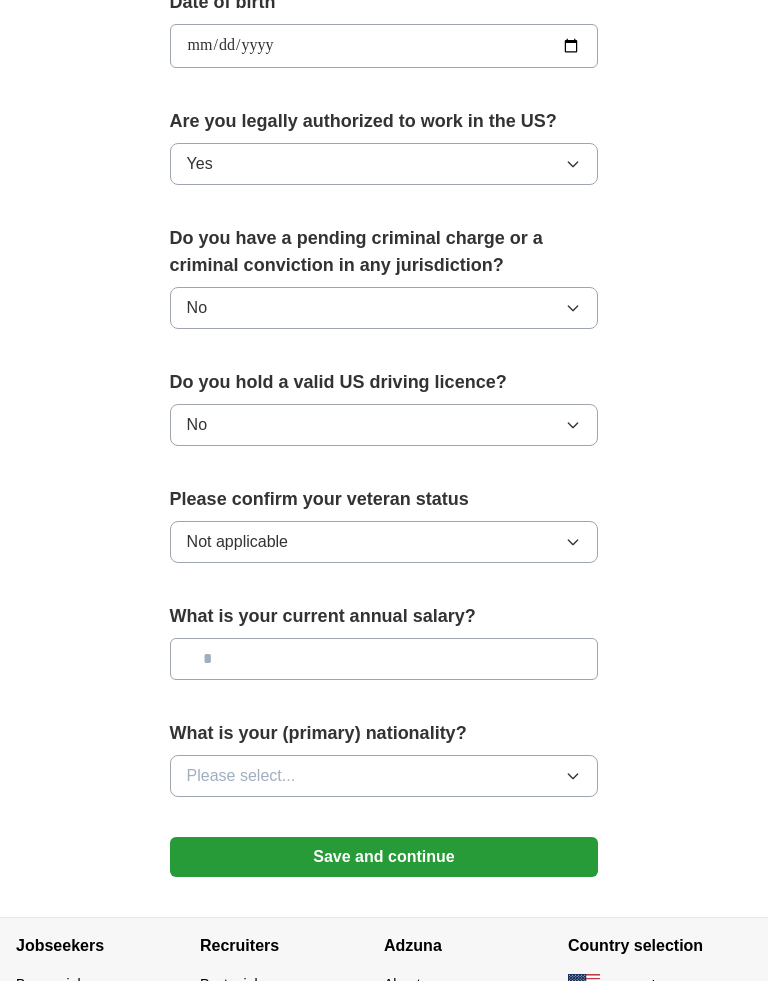 click at bounding box center [384, 659] 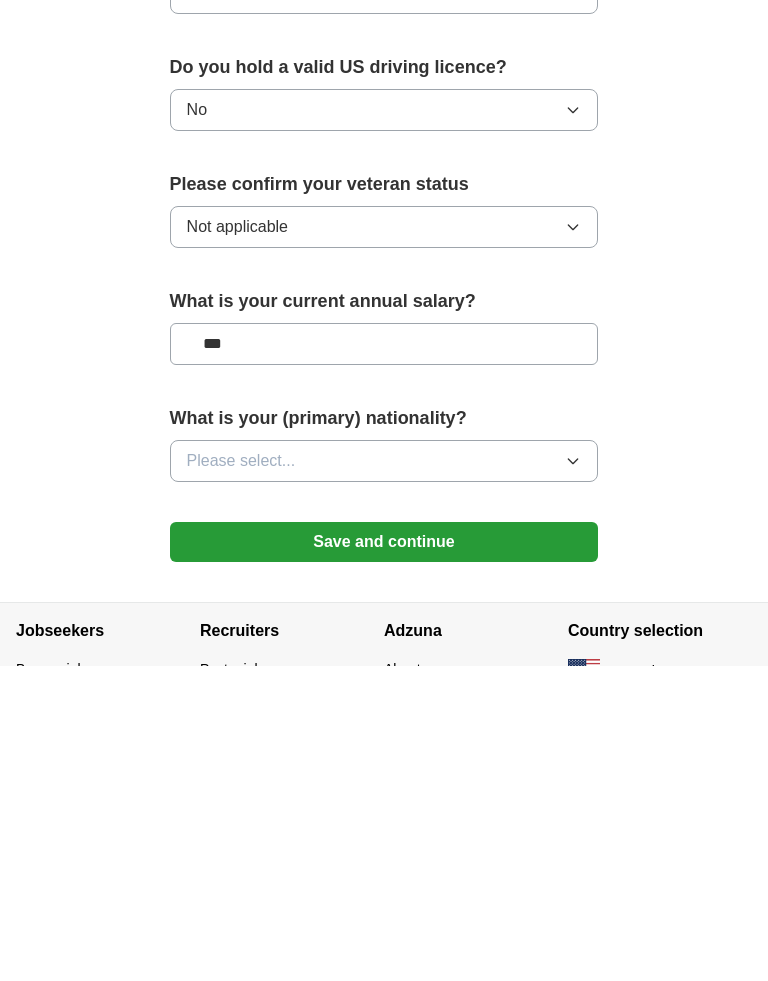 type on "***" 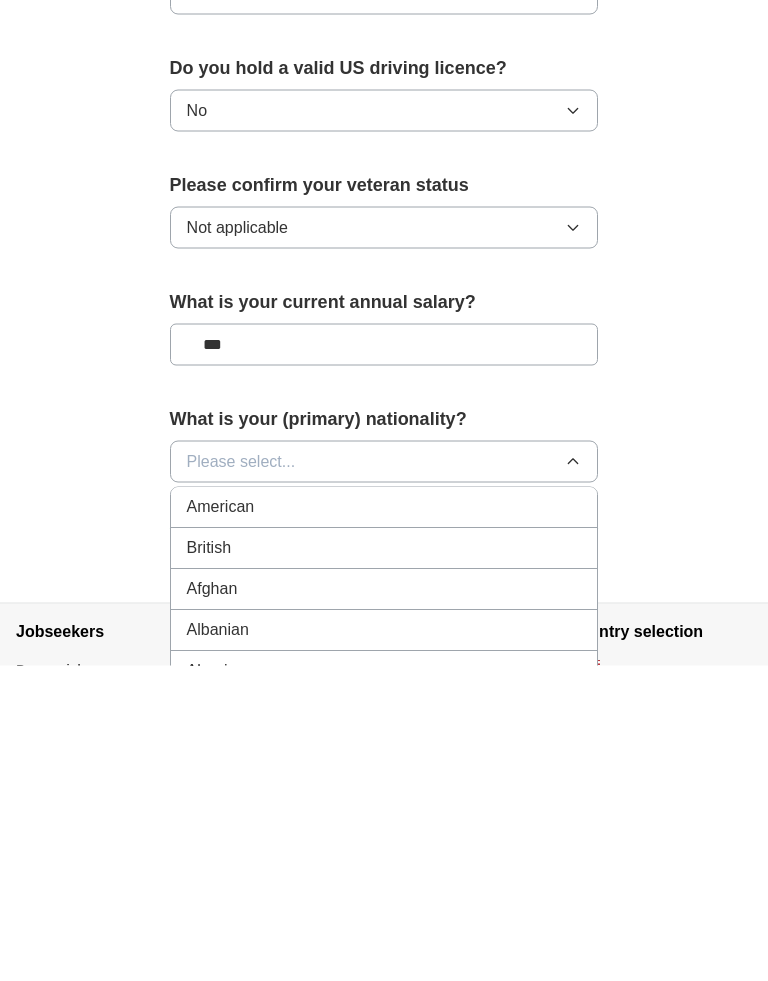 scroll, scrollTop: 1087, scrollLeft: 0, axis: vertical 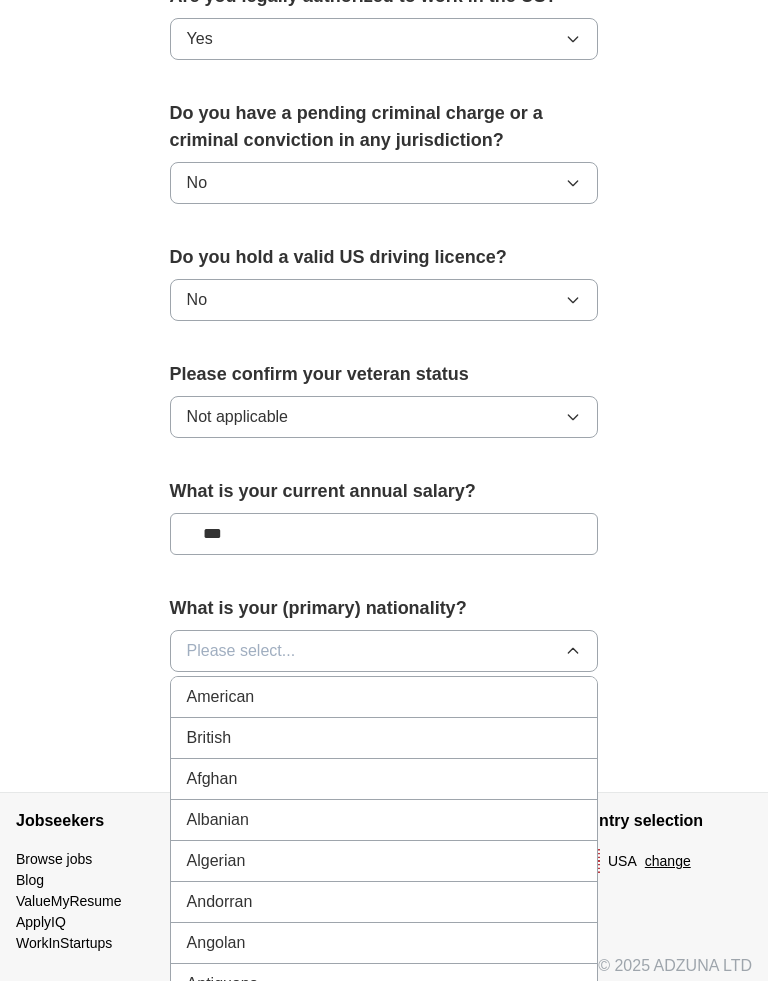 click on "American" at bounding box center (384, 697) 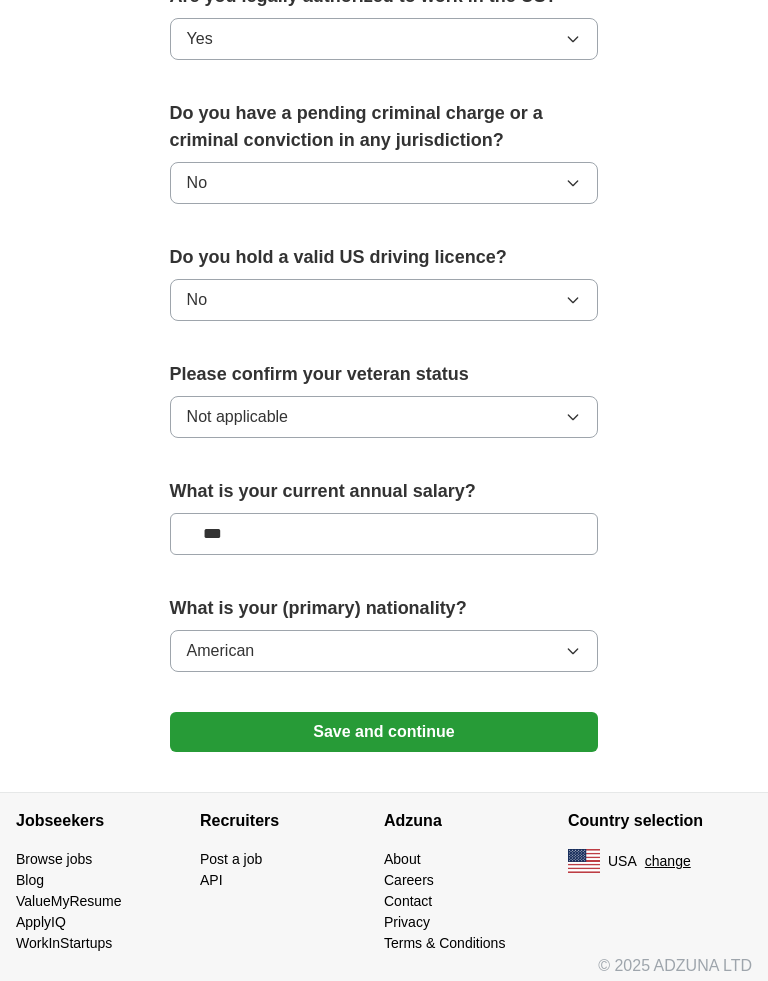 click on "Save and continue" at bounding box center [384, 732] 